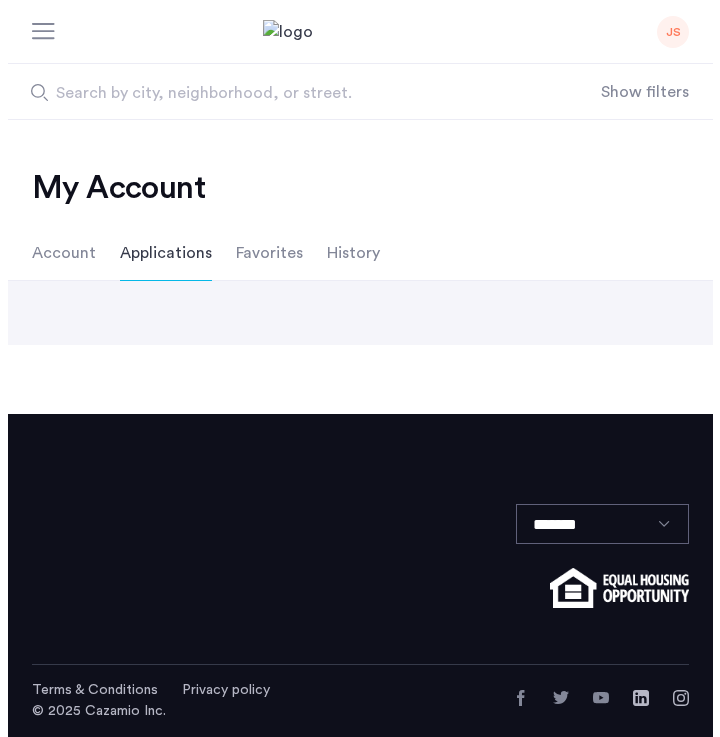 scroll, scrollTop: 0, scrollLeft: 0, axis: both 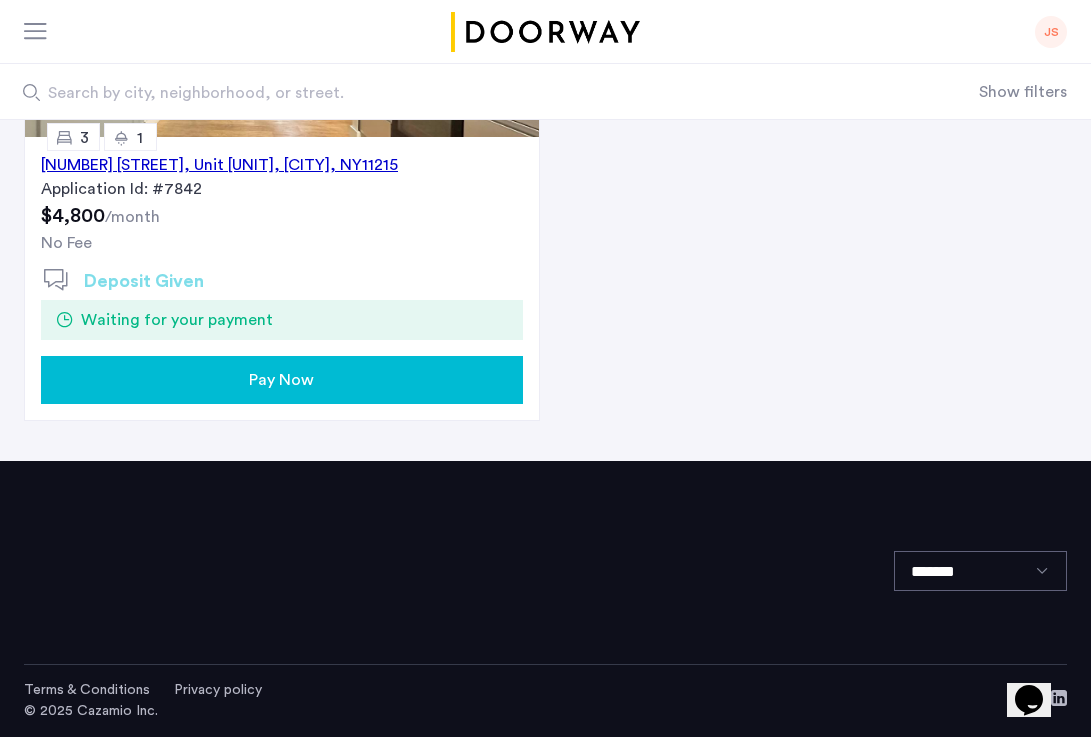 click on "Pay Now" 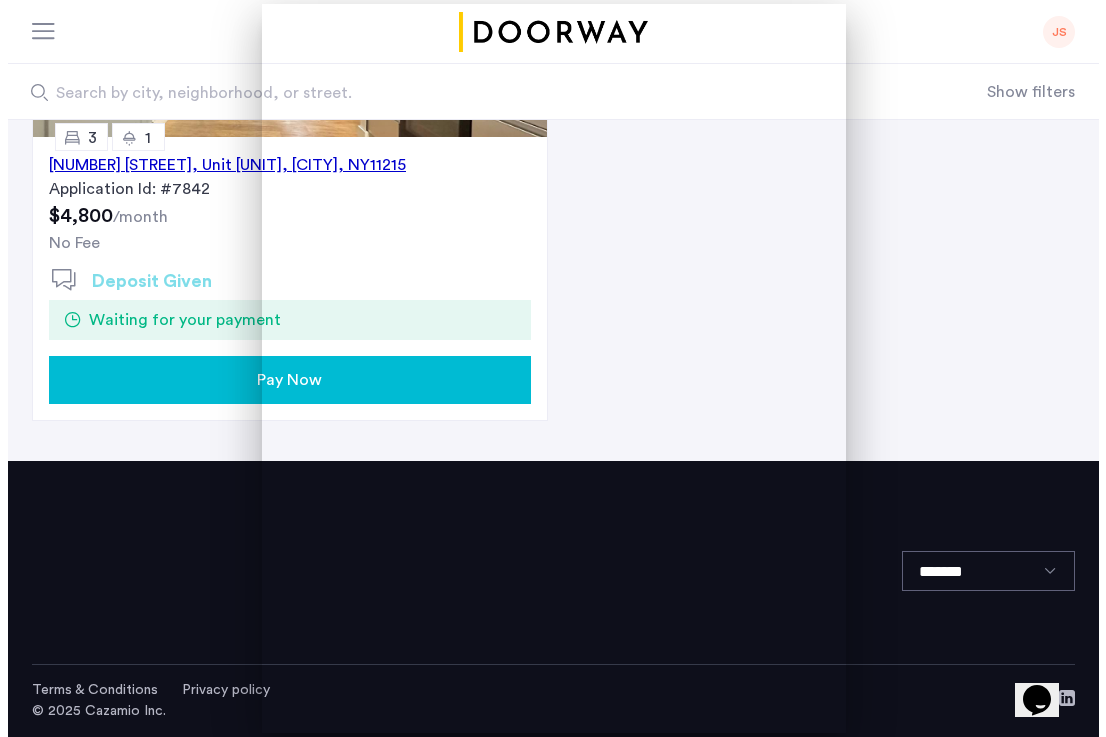 scroll, scrollTop: 0, scrollLeft: 0, axis: both 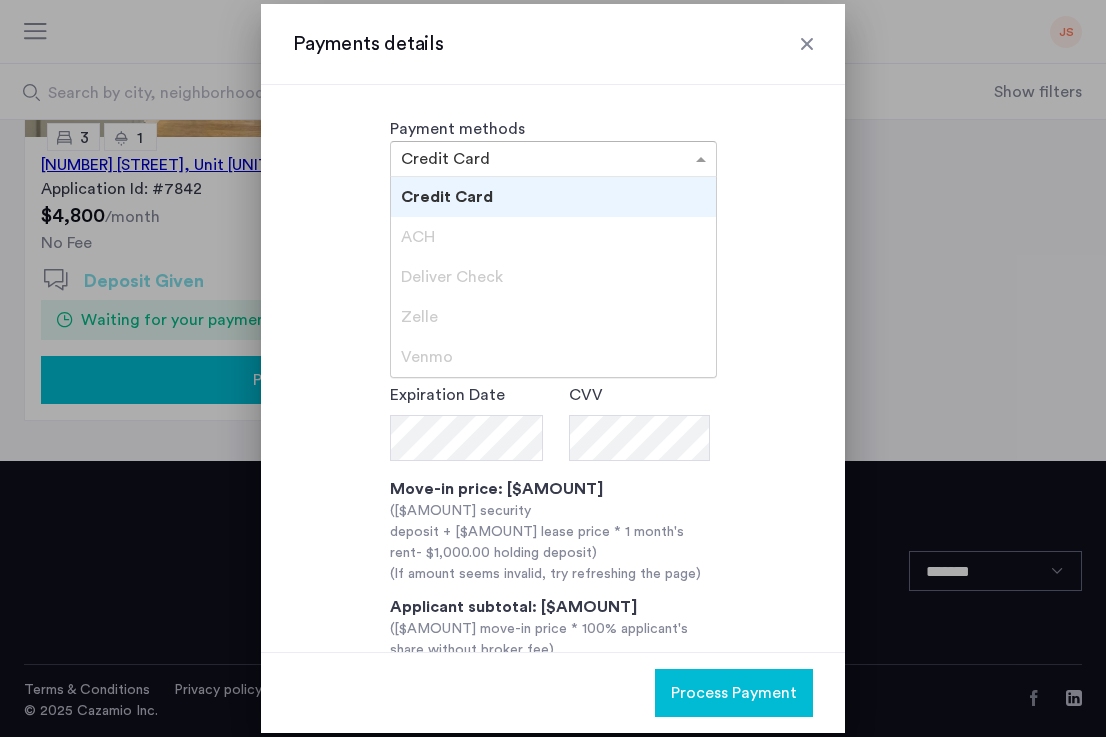 click at bounding box center (553, 159) 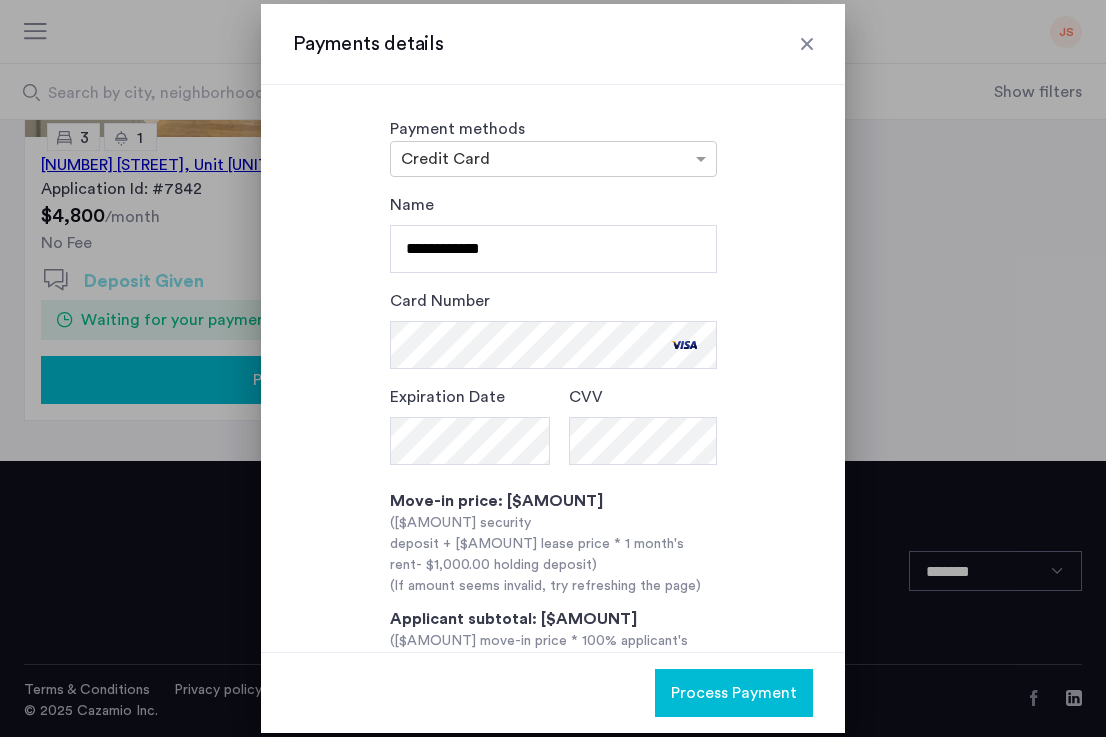 click on "Process Payment" at bounding box center (734, 693) 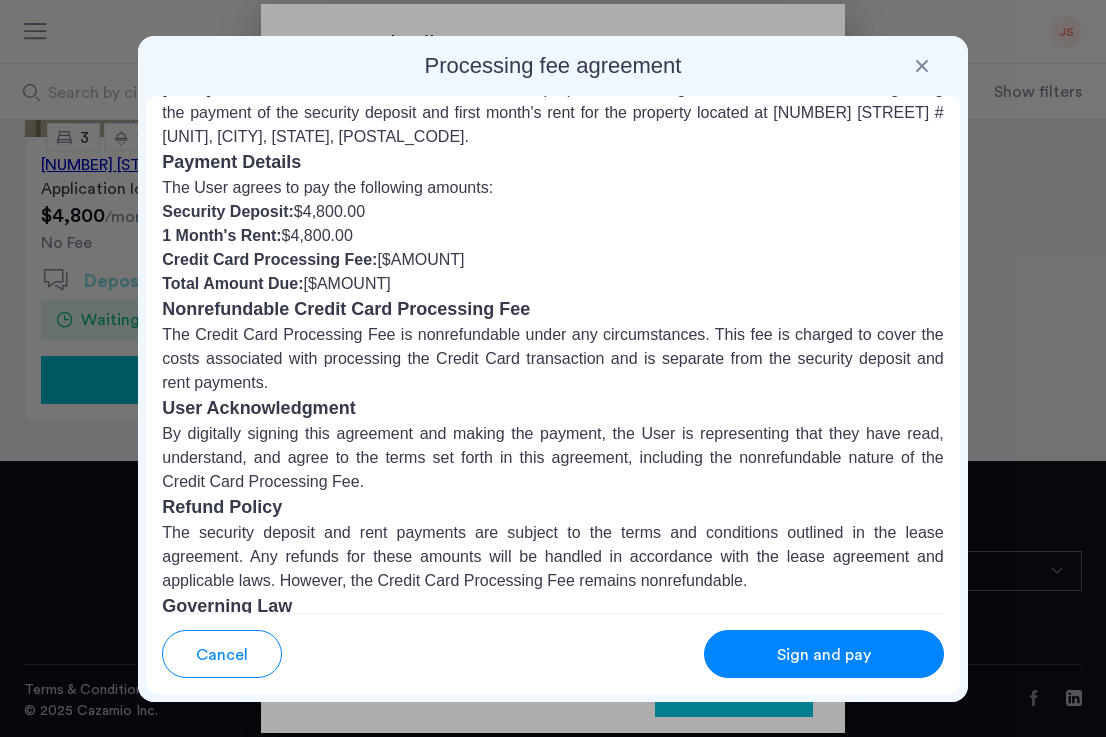 scroll, scrollTop: 275, scrollLeft: 0, axis: vertical 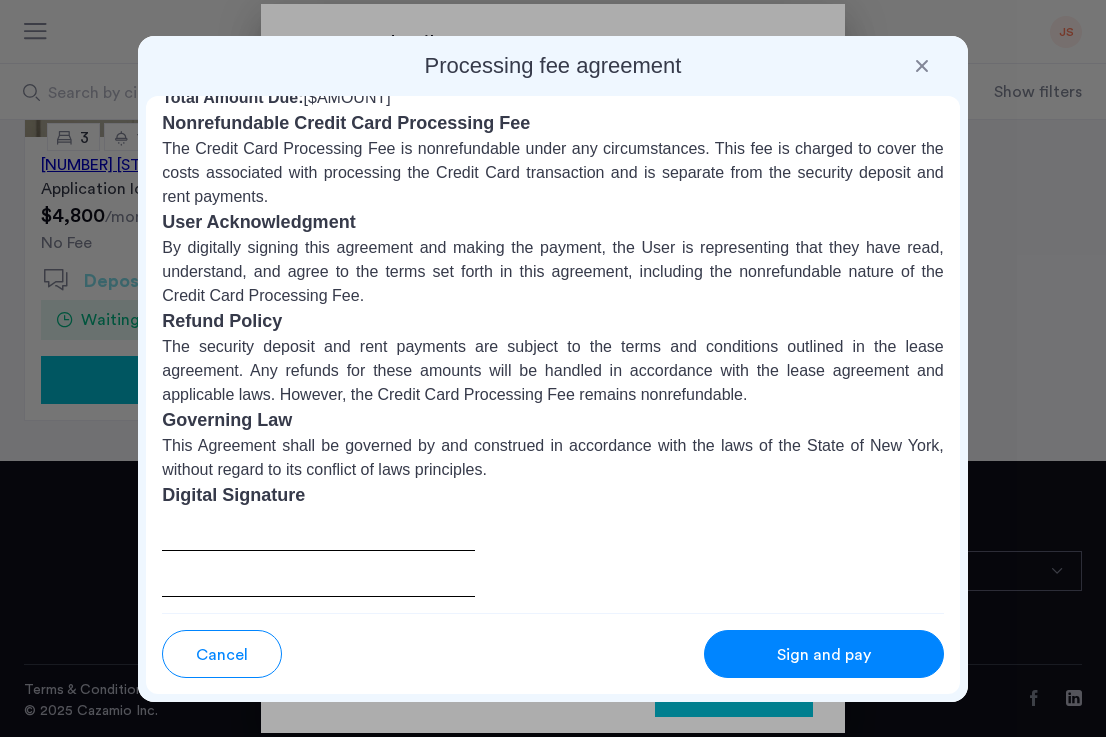 click at bounding box center [318, 553] 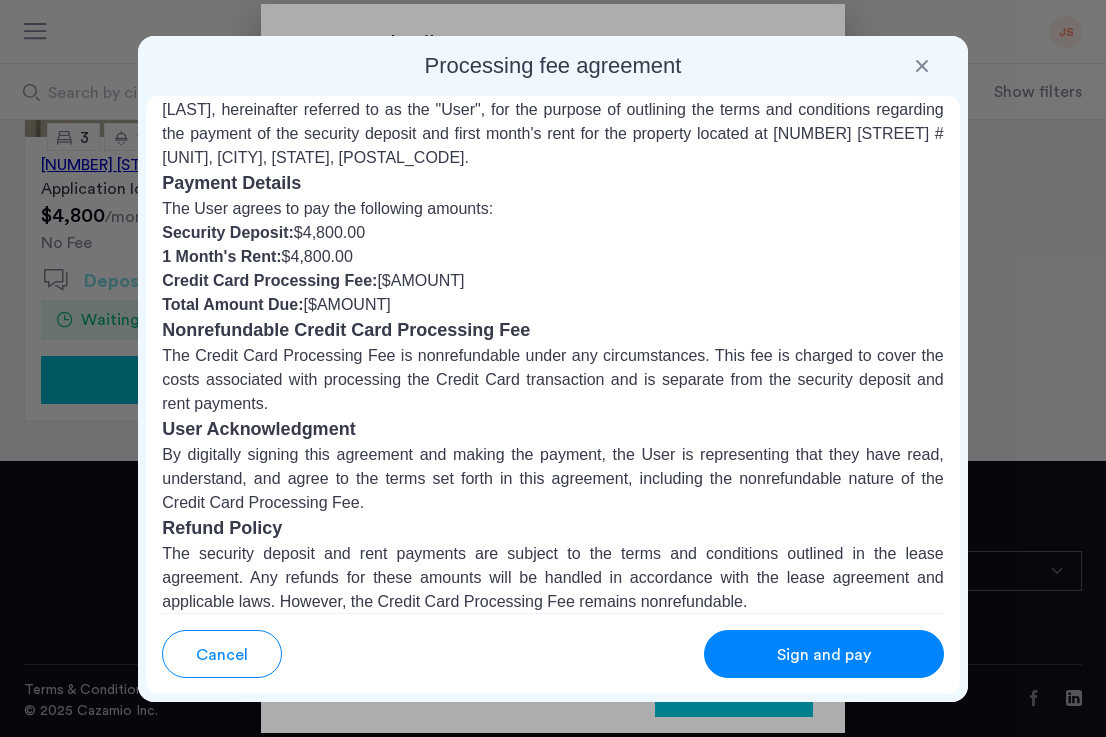 scroll, scrollTop: 0, scrollLeft: 0, axis: both 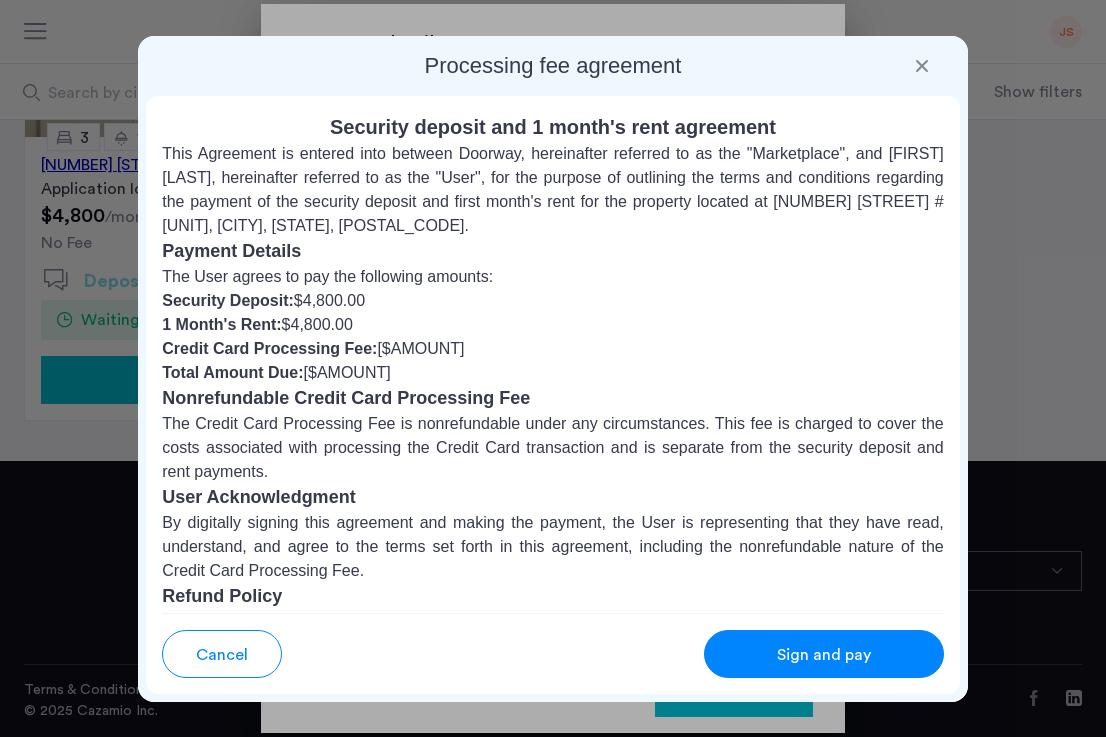 type 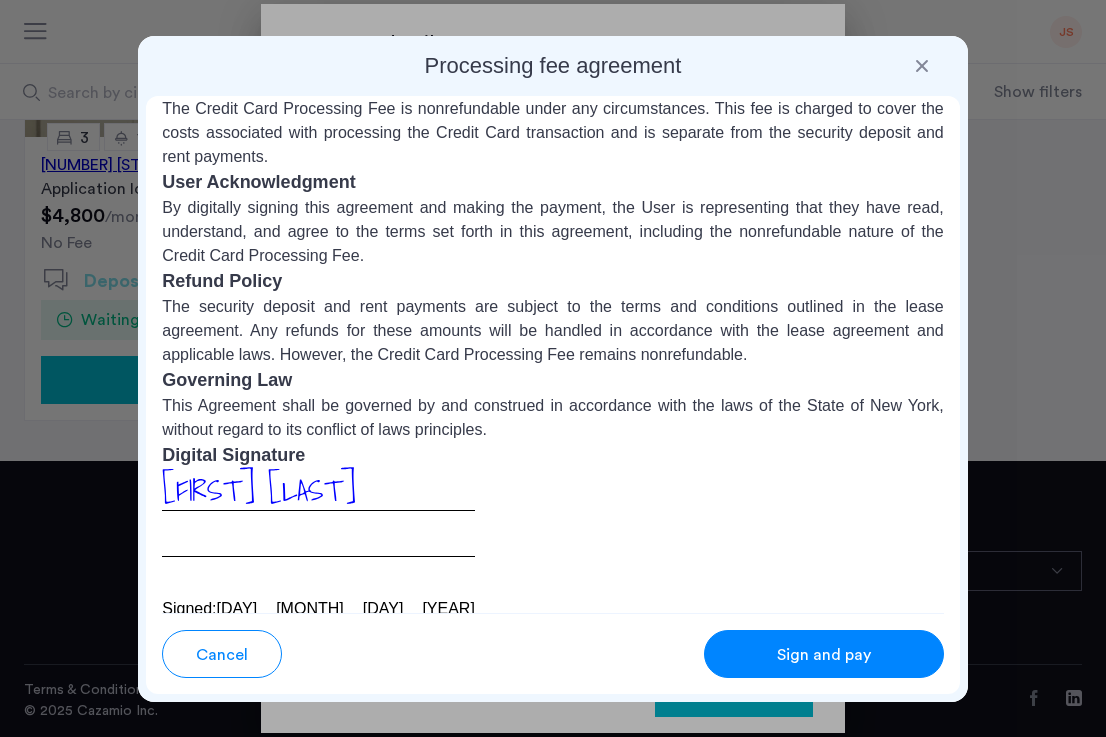 scroll, scrollTop: 387, scrollLeft: 0, axis: vertical 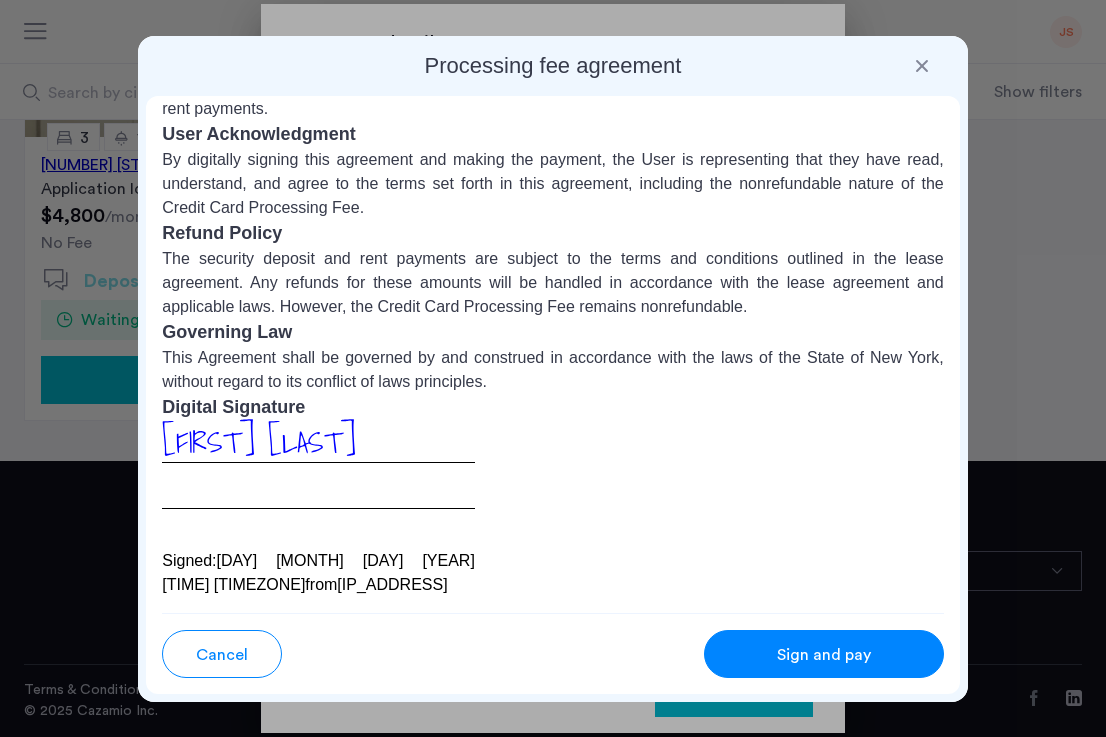 click at bounding box center (922, 66) 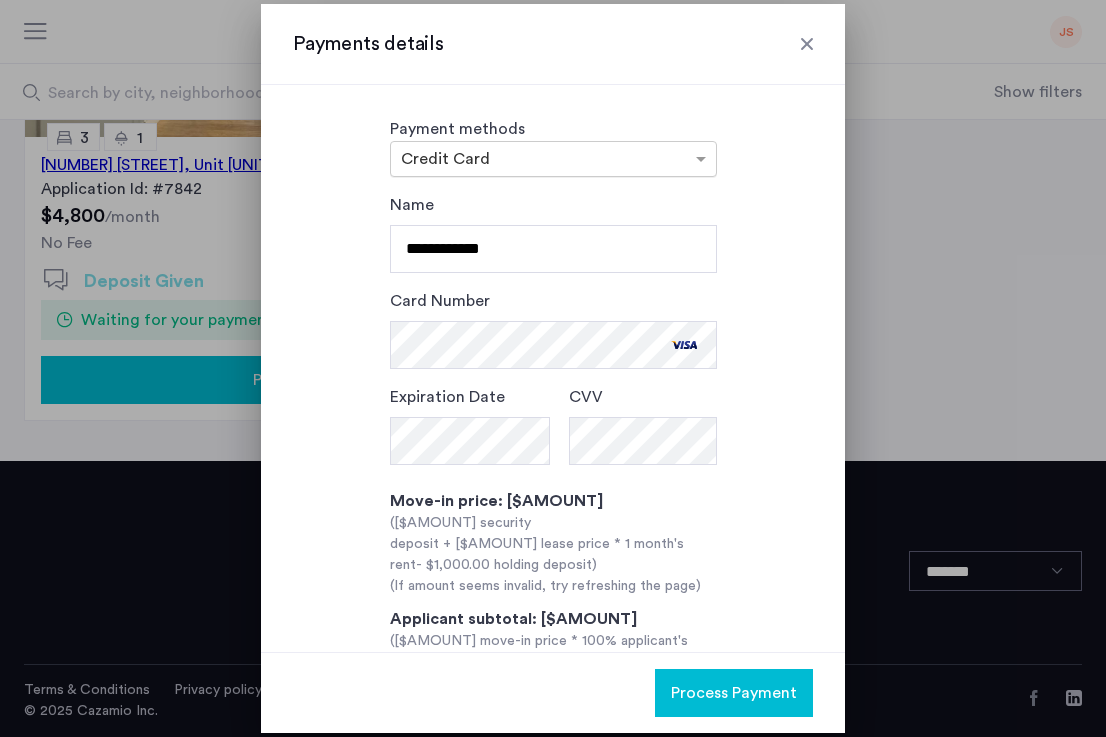 click at bounding box center [533, 161] 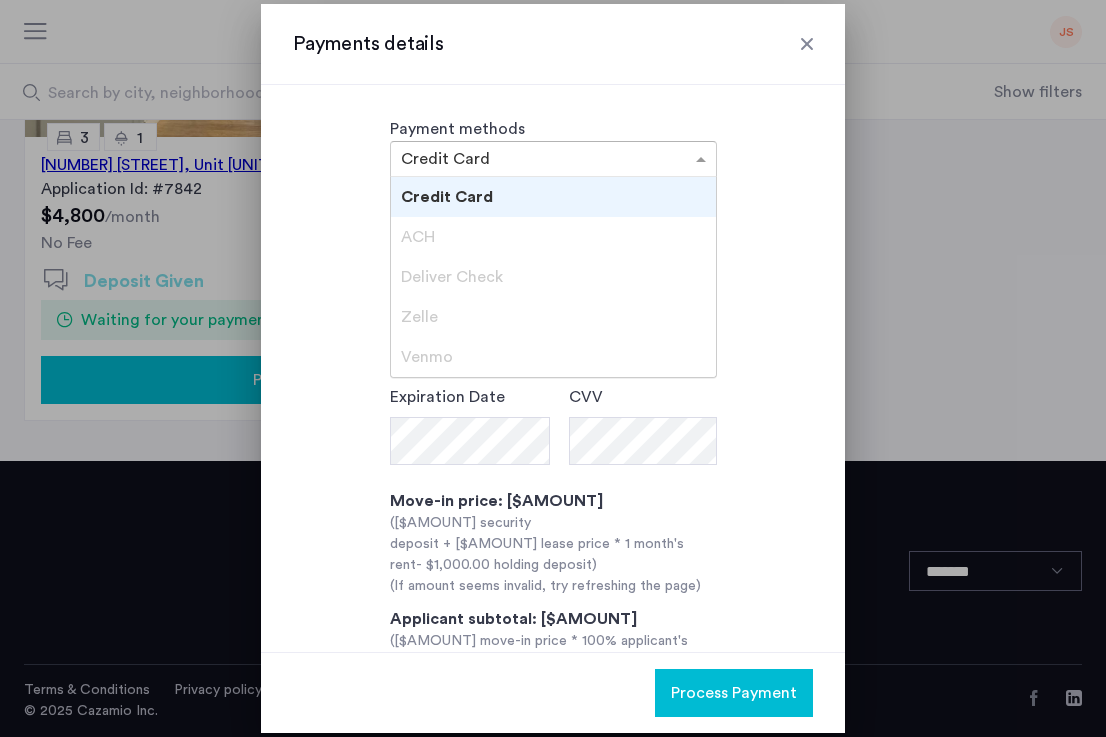 click on "**********" at bounding box center [553, 368] 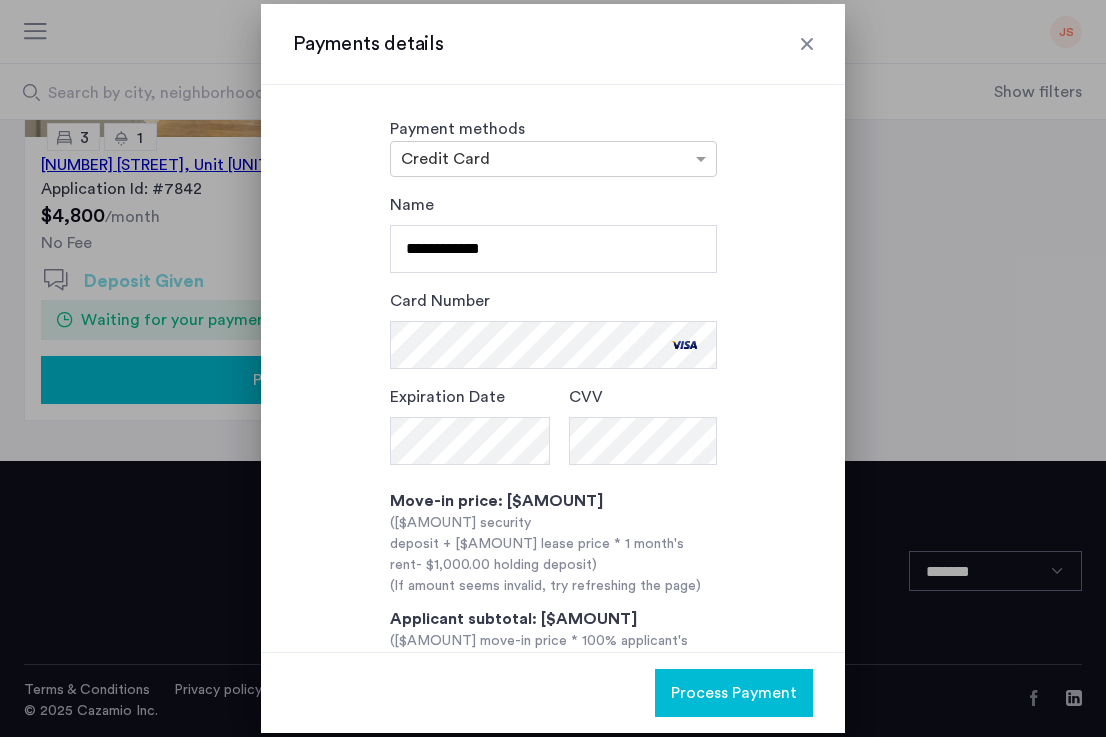 click at bounding box center [807, 44] 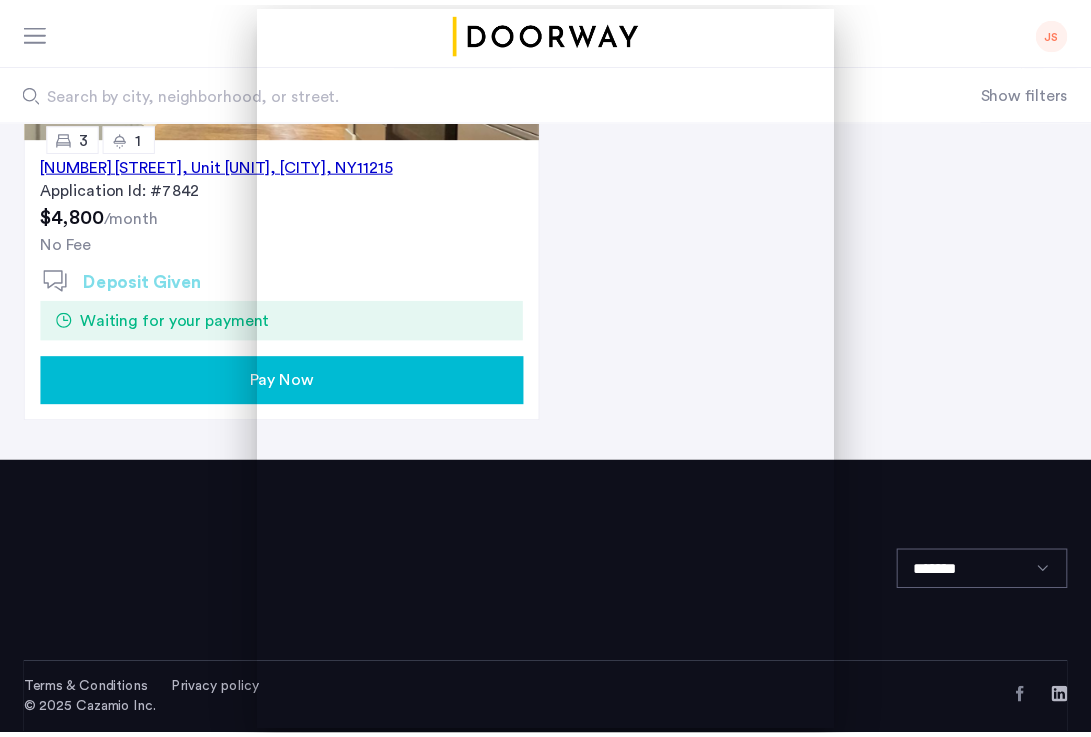scroll, scrollTop: 387, scrollLeft: 0, axis: vertical 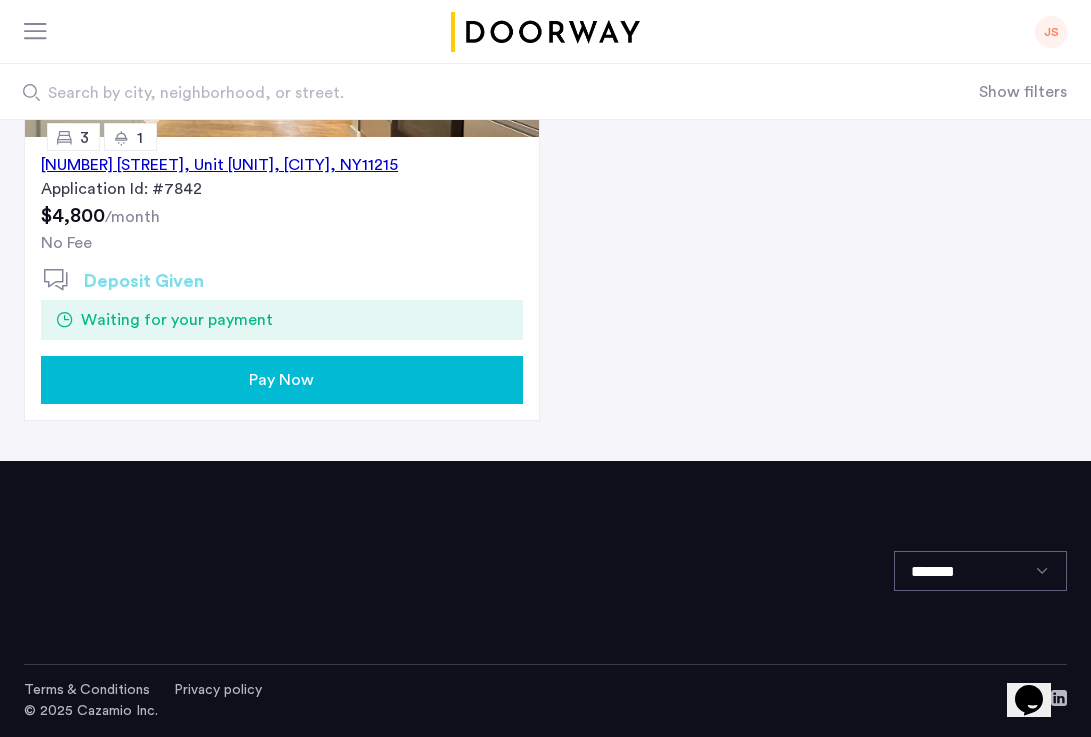 click on "Pay Now" 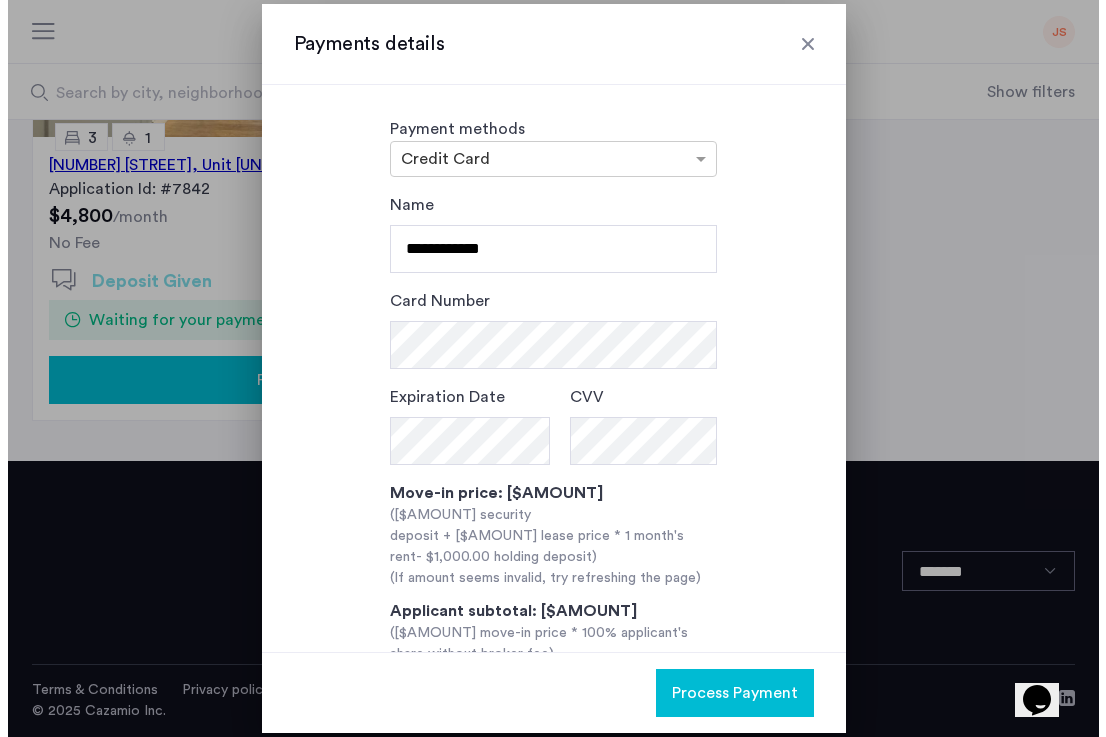 scroll, scrollTop: 0, scrollLeft: 0, axis: both 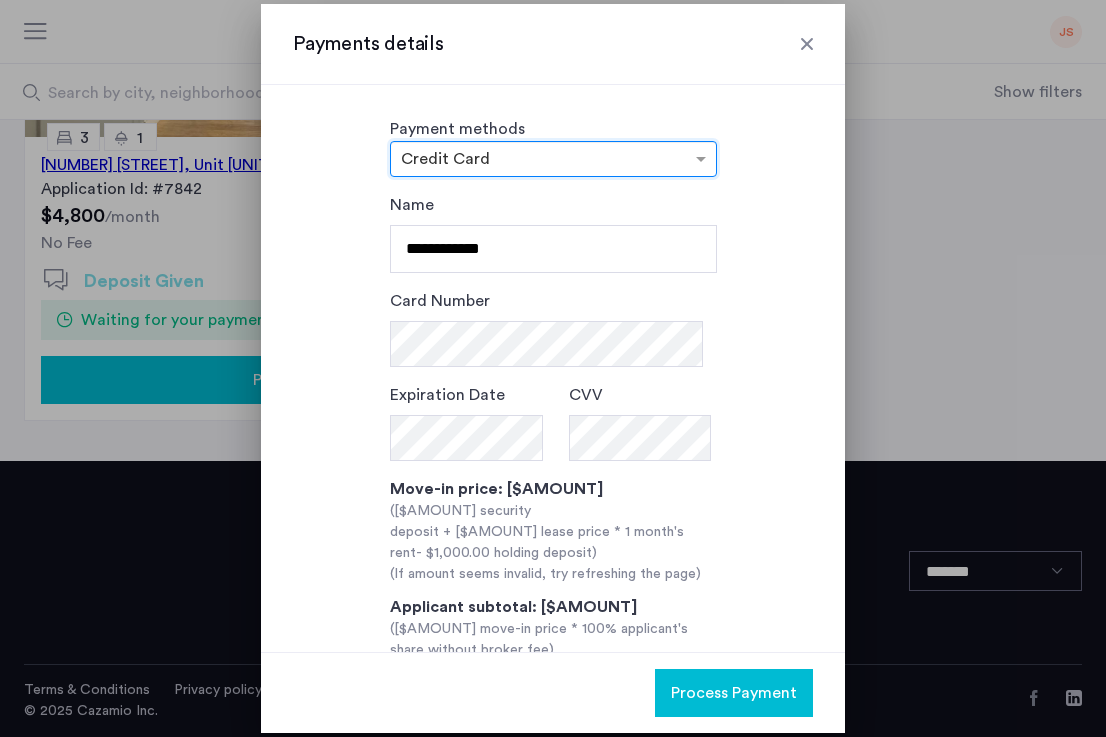 click on "Payment methods × Credit Card" at bounding box center (553, 147) 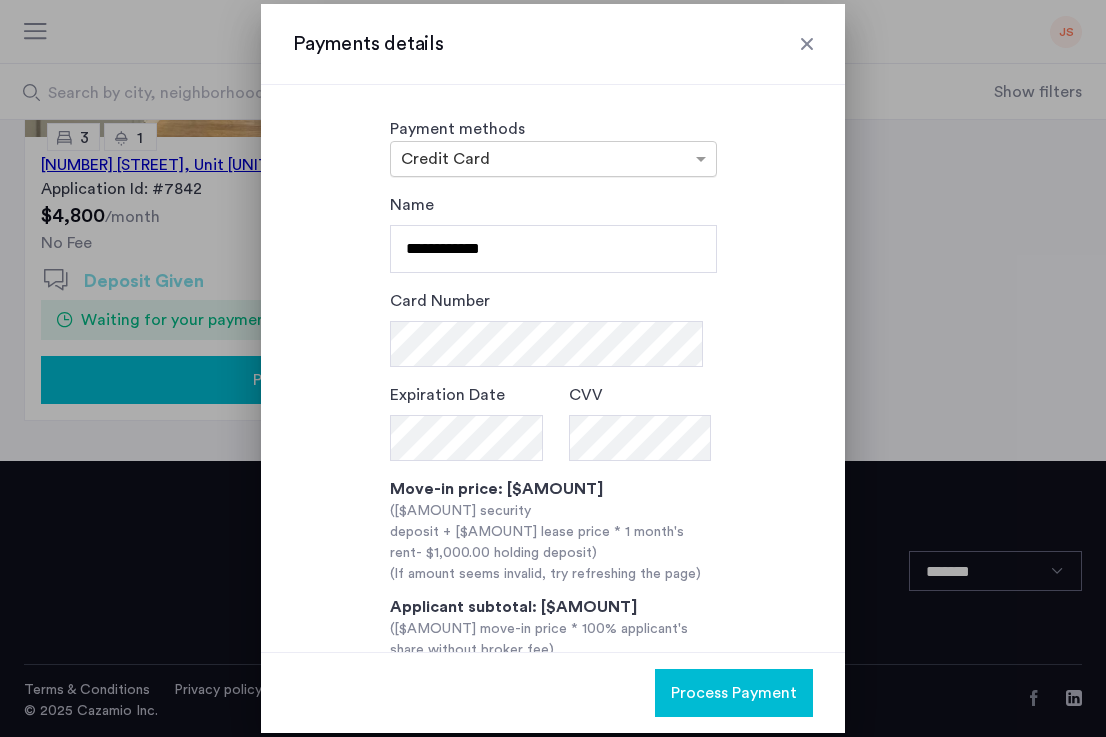 click at bounding box center (553, 159) 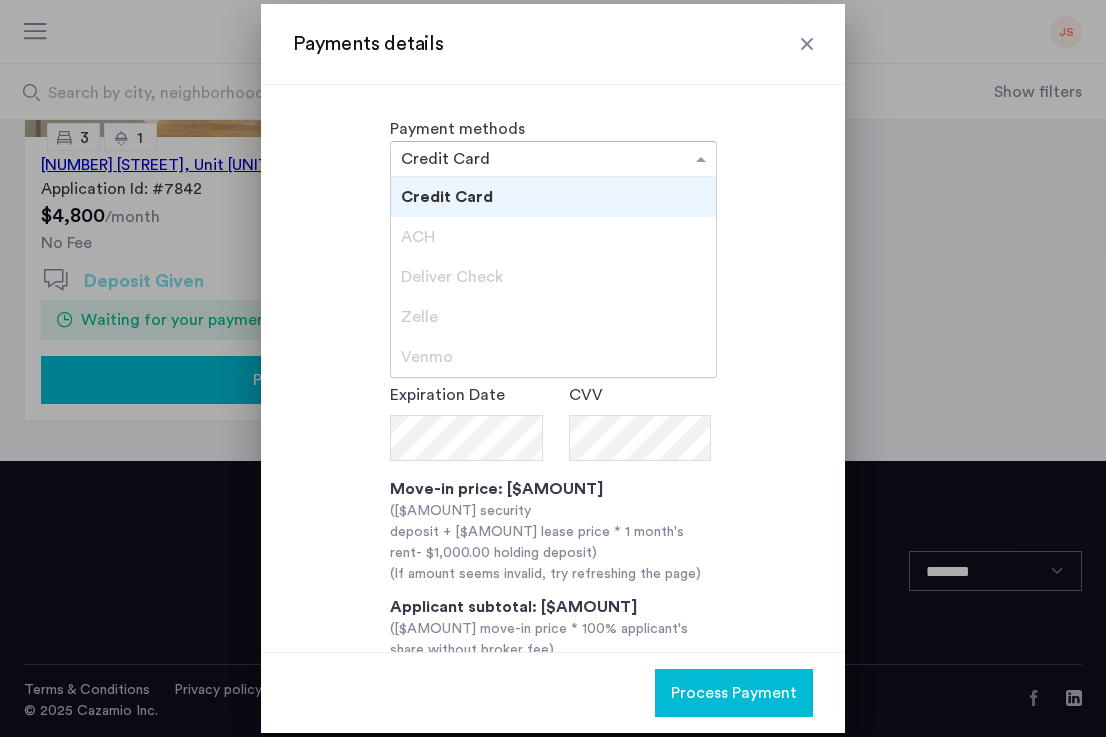 click on "**********" at bounding box center (553, 368) 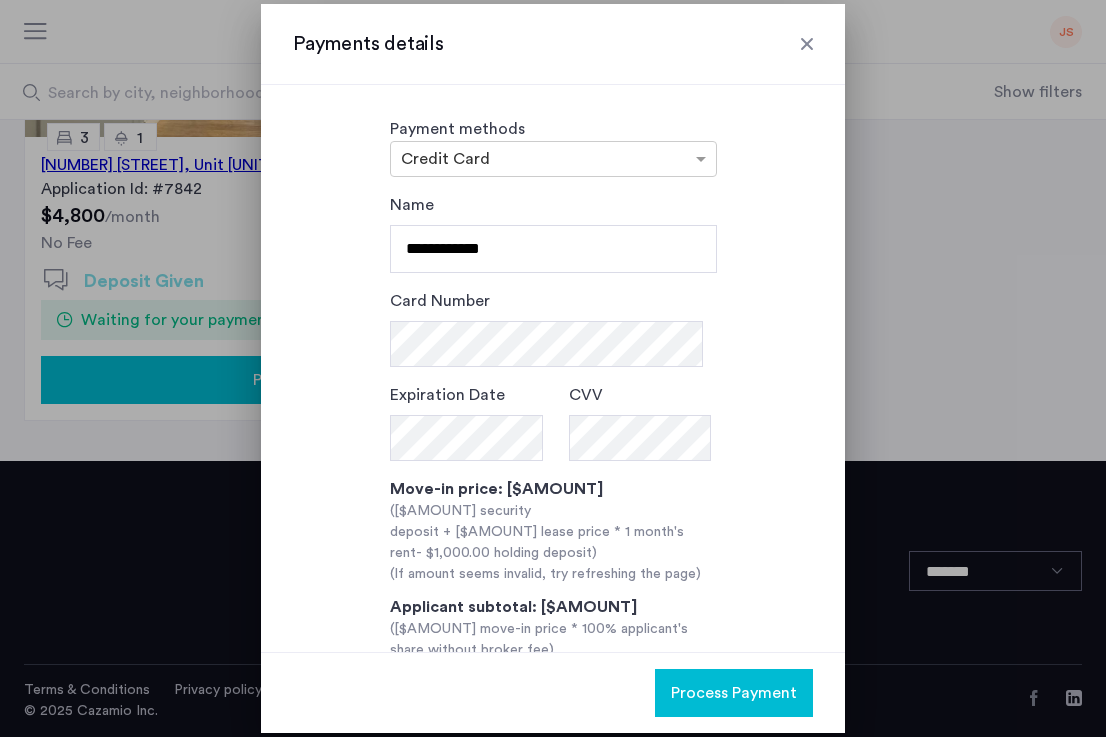 click at bounding box center (807, 44) 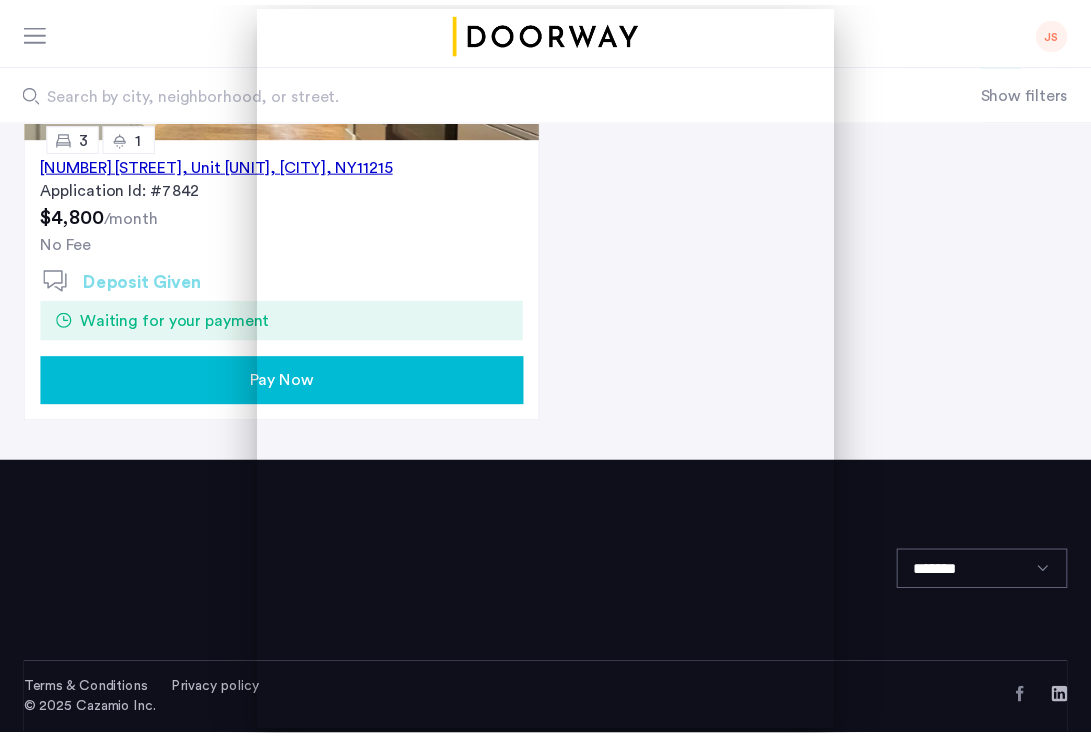 scroll, scrollTop: 387, scrollLeft: 0, axis: vertical 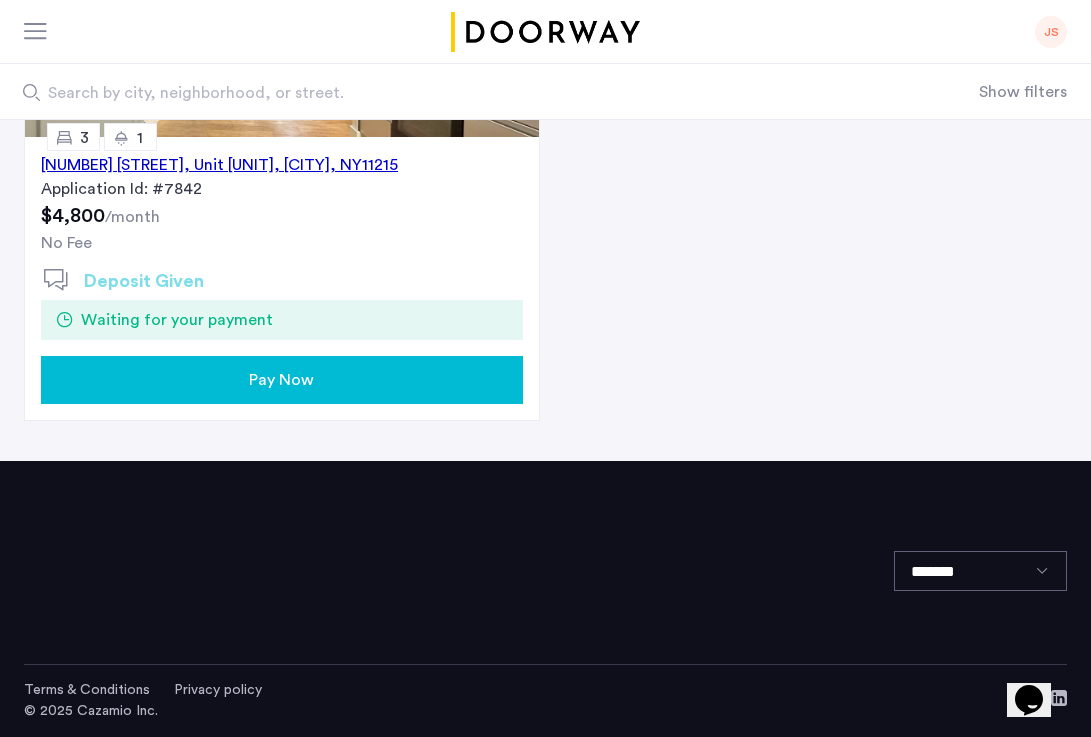 click 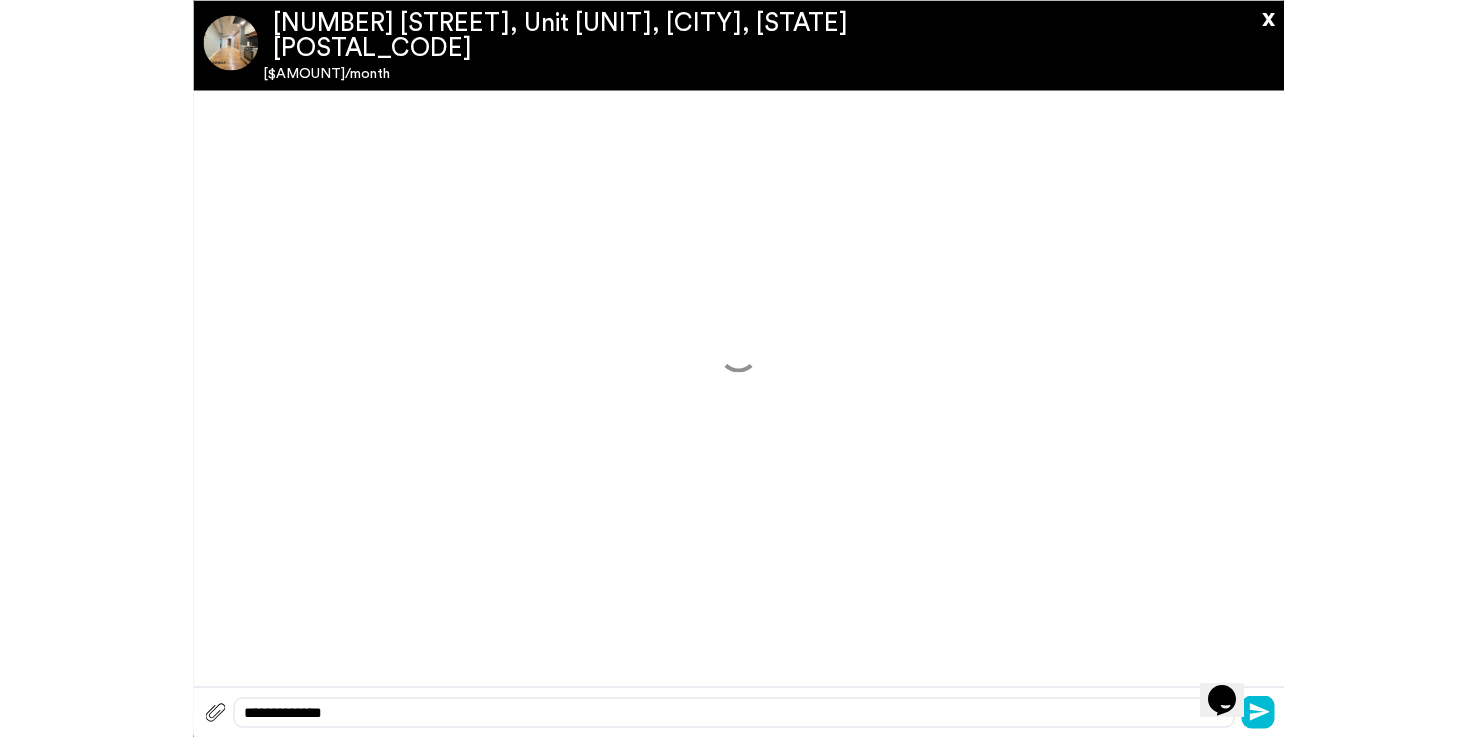 scroll, scrollTop: 0, scrollLeft: 0, axis: both 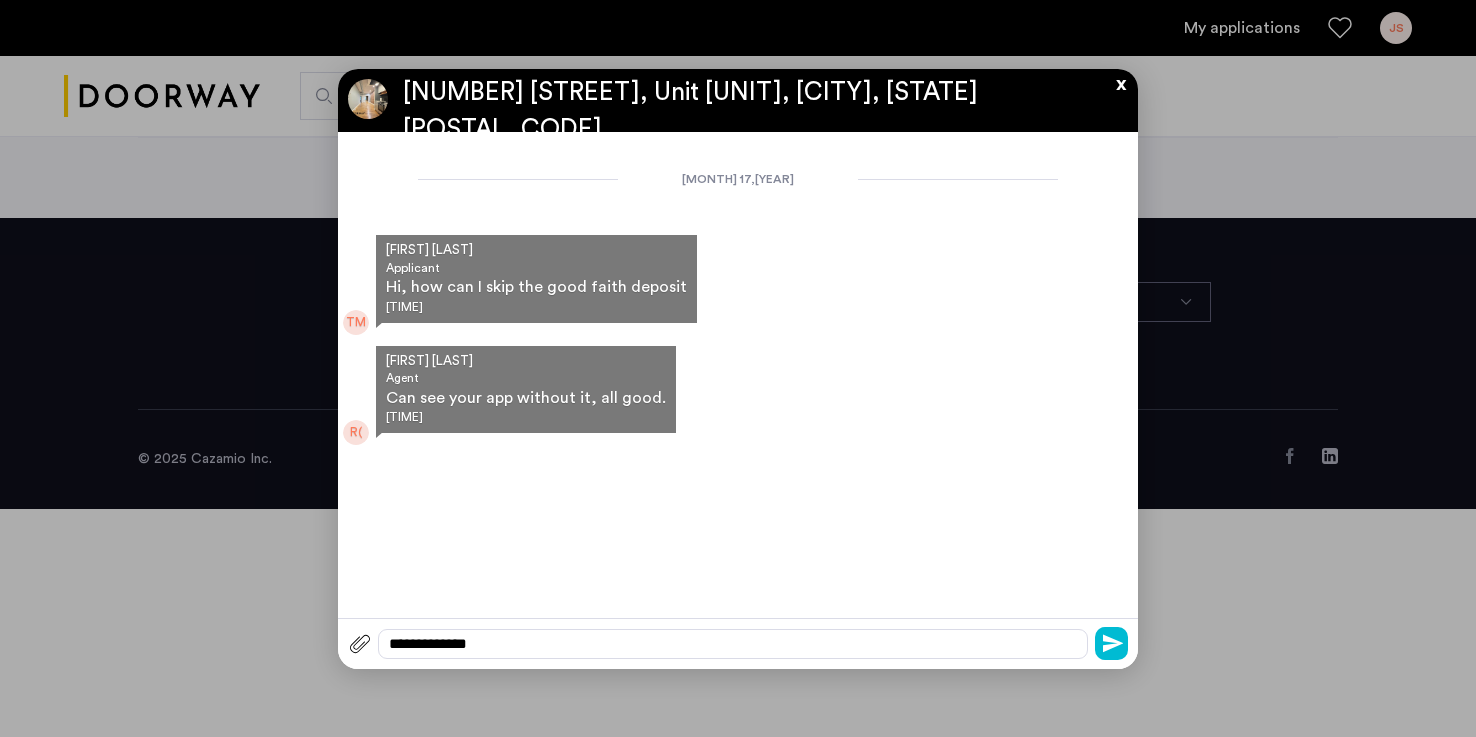 click on "x" at bounding box center (1116, 80) 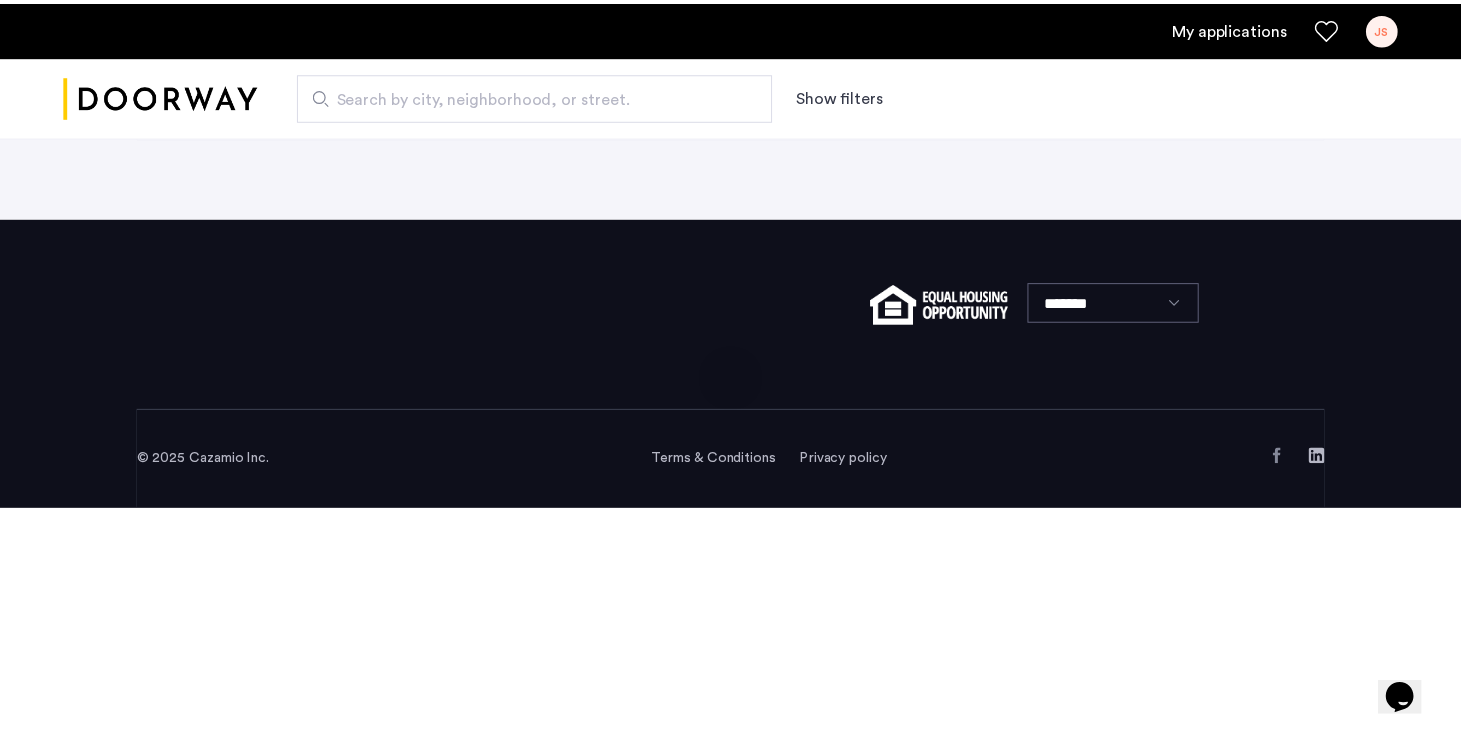 scroll, scrollTop: 159, scrollLeft: 0, axis: vertical 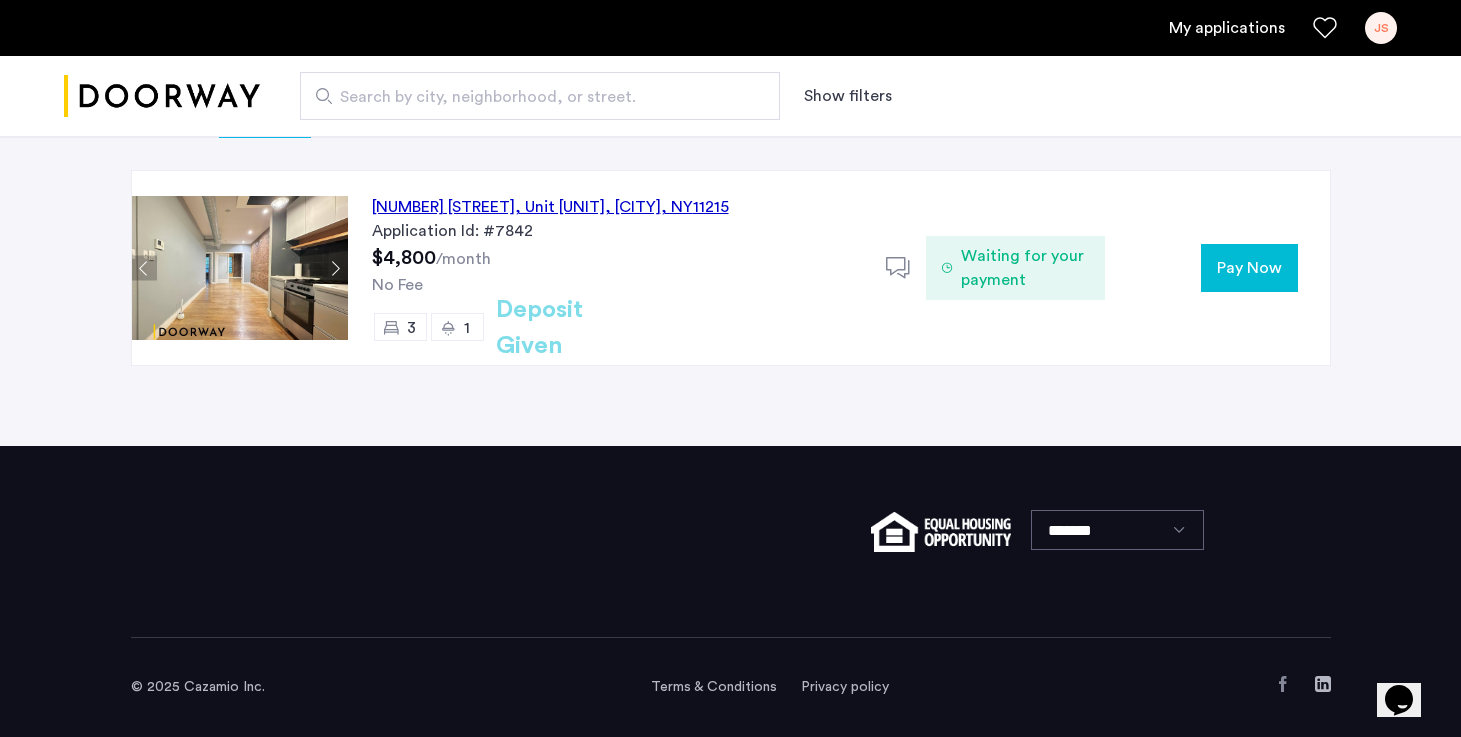 click on "Pay Now" 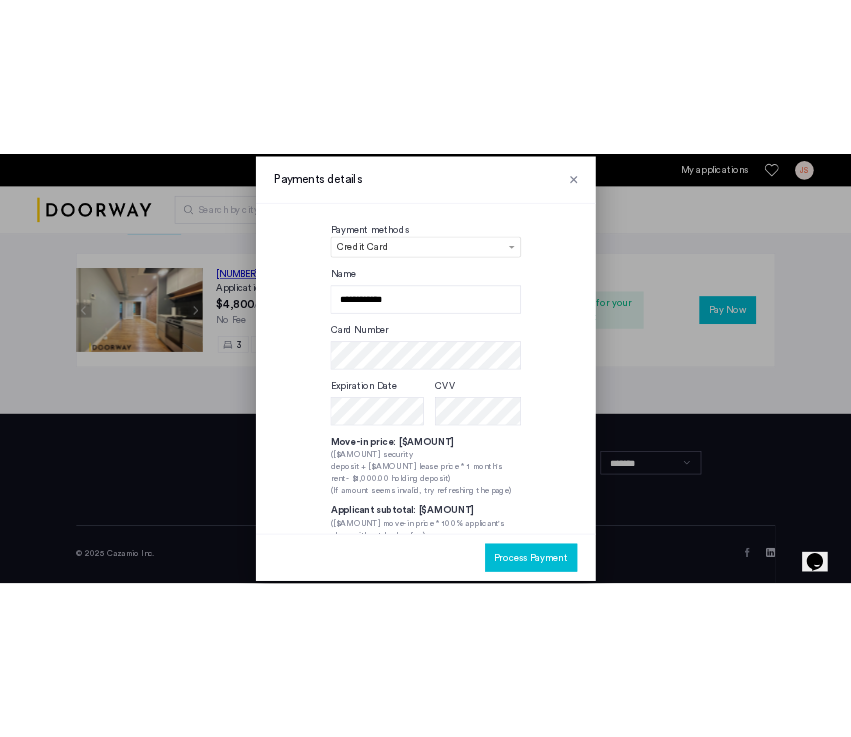 scroll, scrollTop: 0, scrollLeft: 0, axis: both 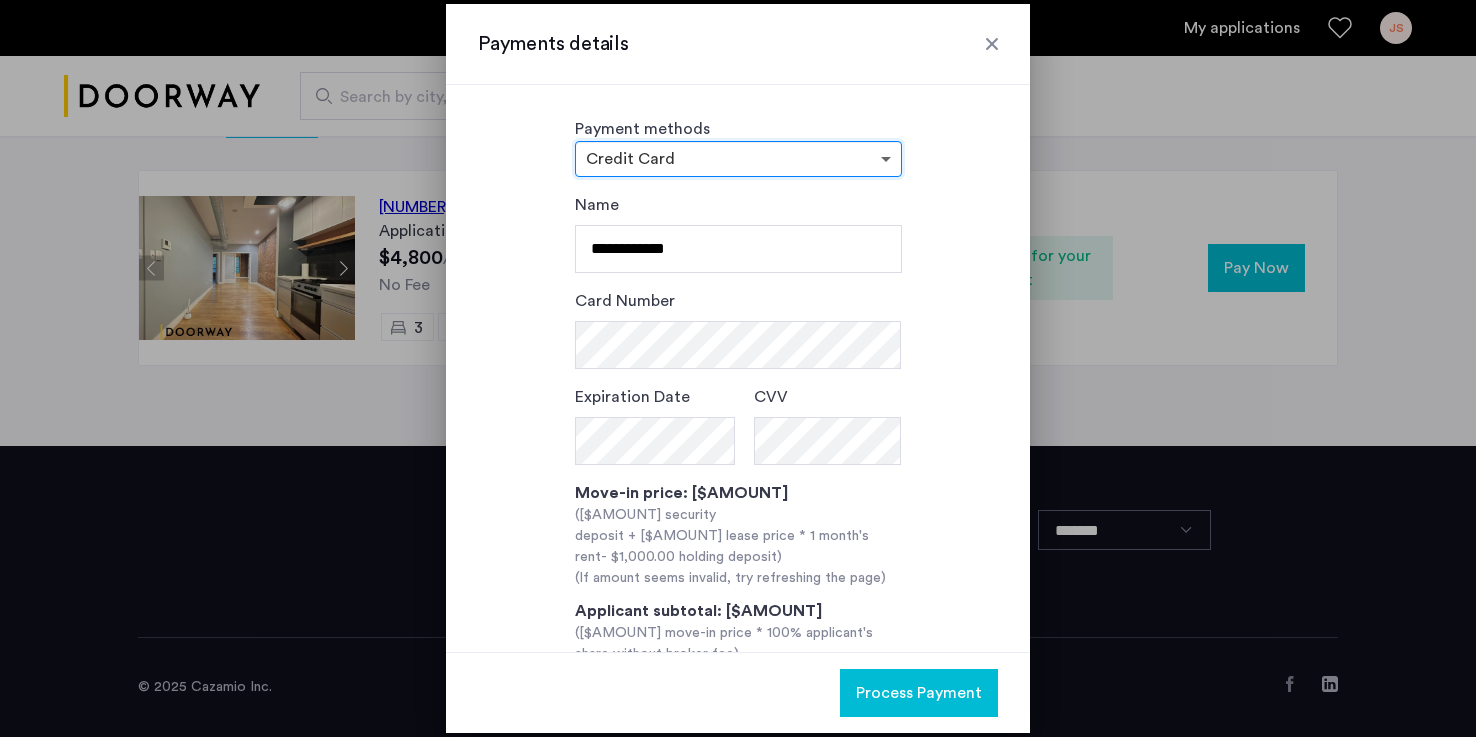 click at bounding box center [888, 159] 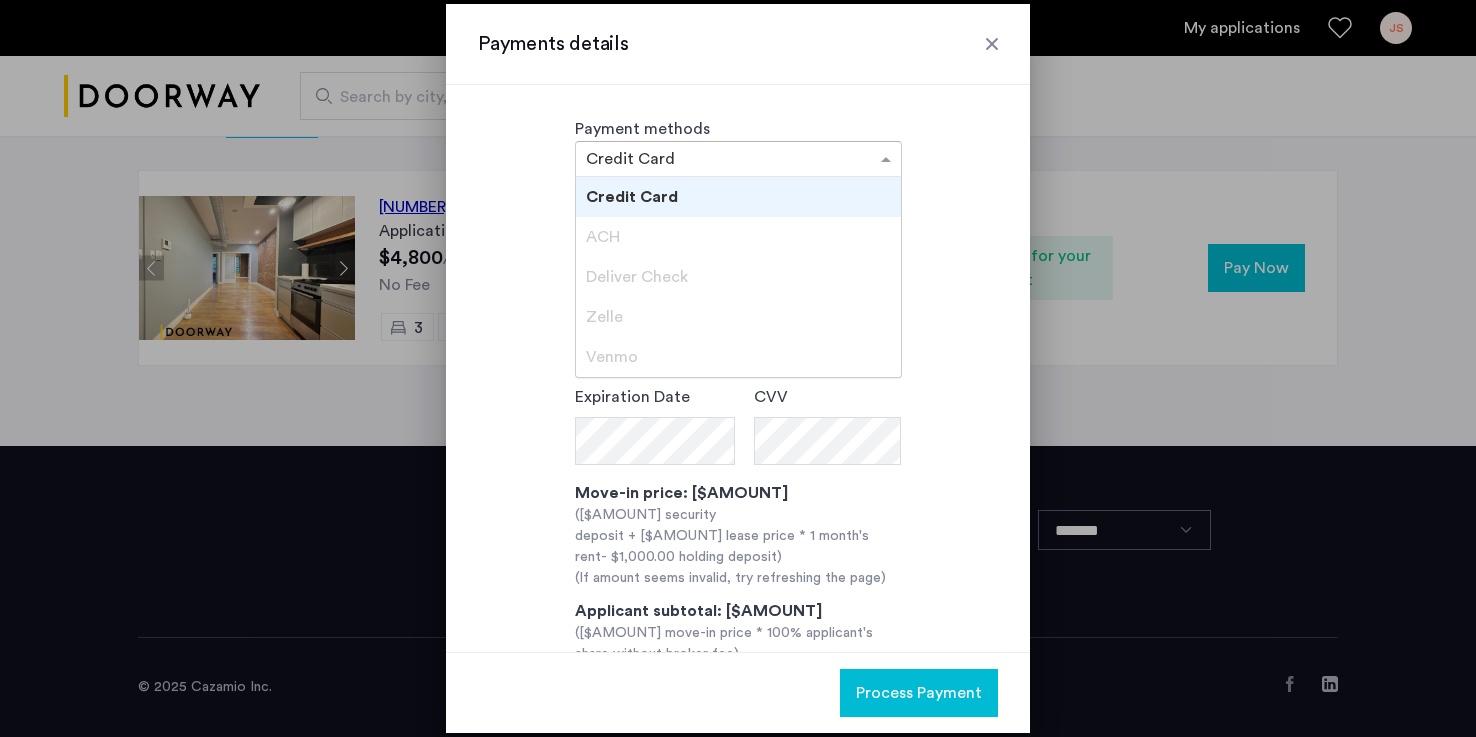 click on "Credit Card" at bounding box center [738, 197] 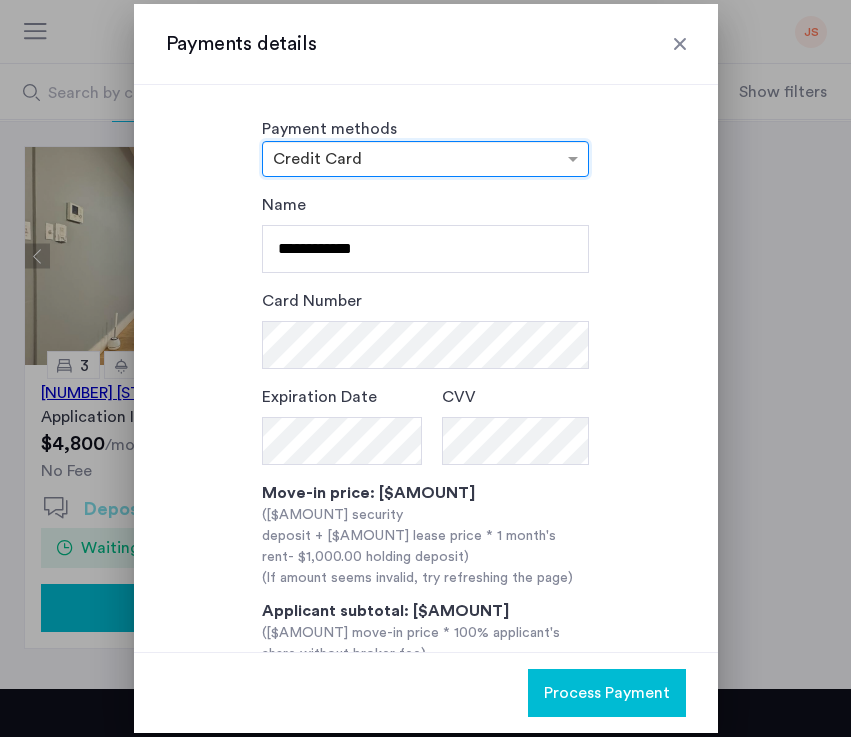 click at bounding box center (405, 161) 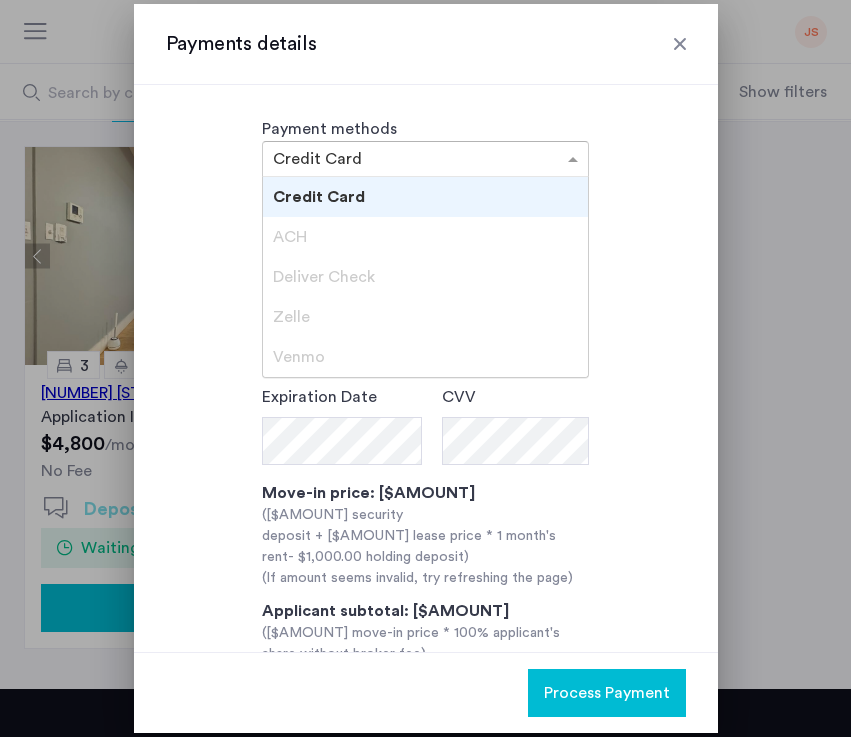 click on "Payments details" at bounding box center (426, 44) 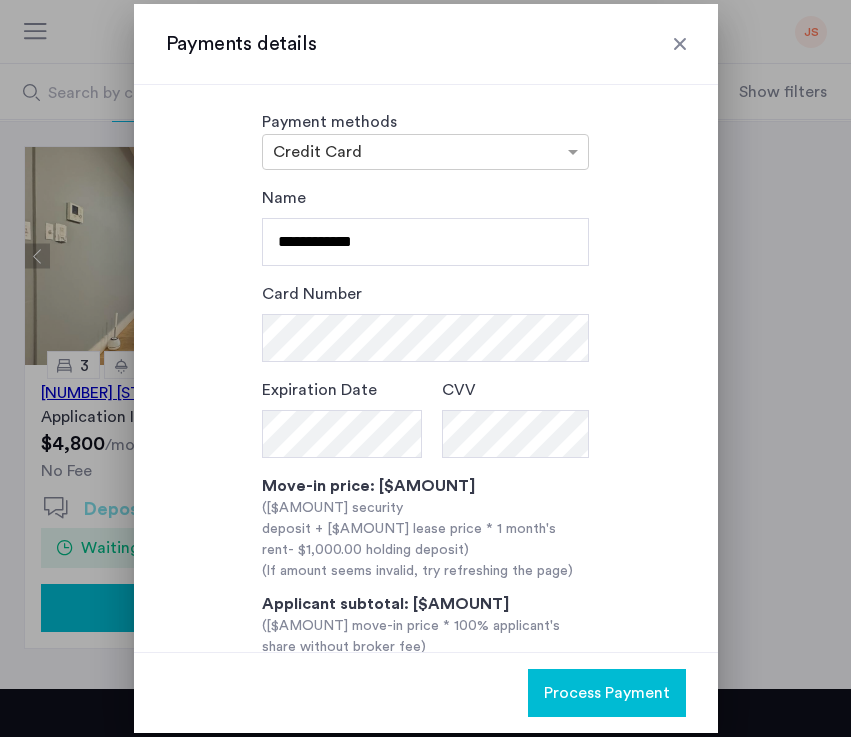 scroll, scrollTop: 0, scrollLeft: 0, axis: both 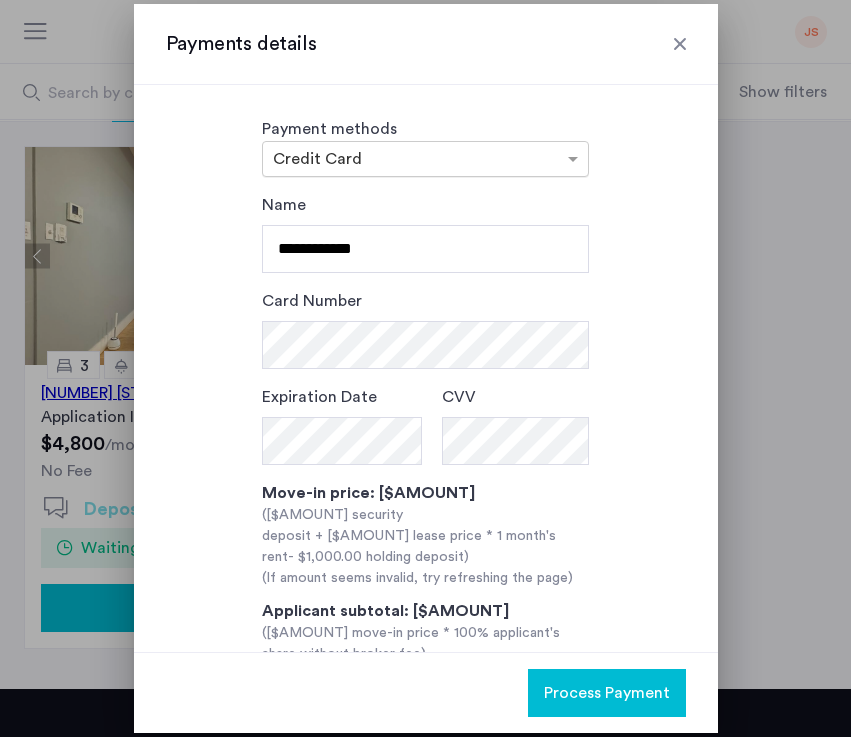 click at bounding box center [425, 159] 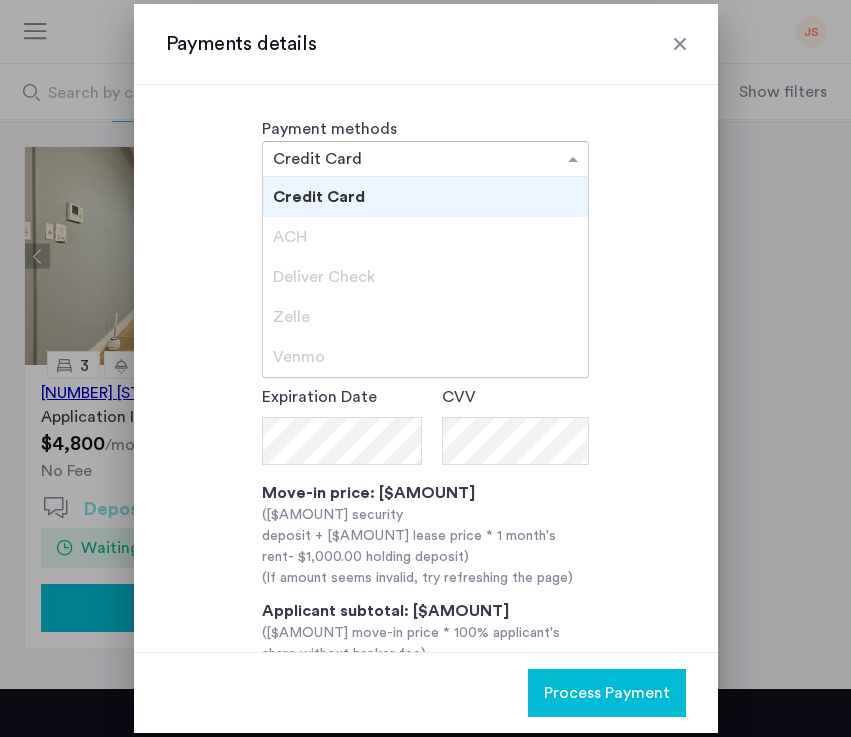 click on "**********" at bounding box center (426, 368) 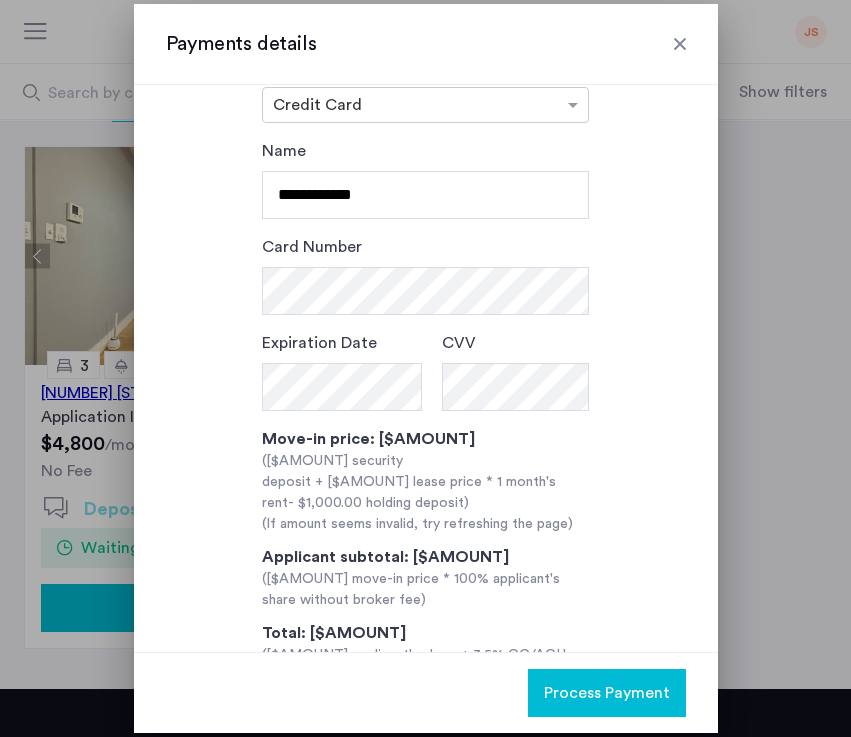 scroll, scrollTop: 89, scrollLeft: 0, axis: vertical 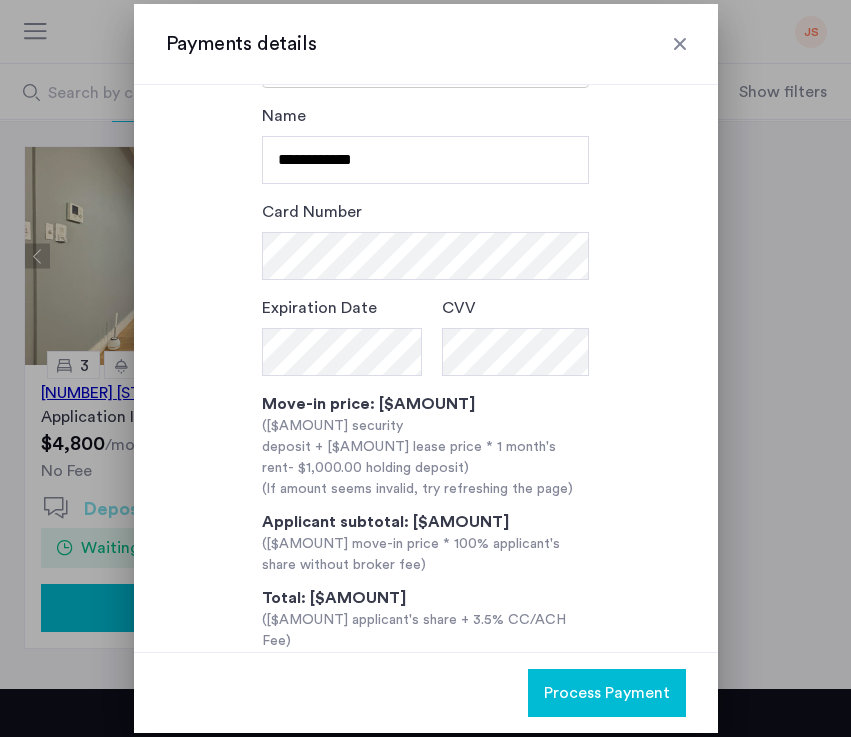 click on "**********" at bounding box center (425, 144) 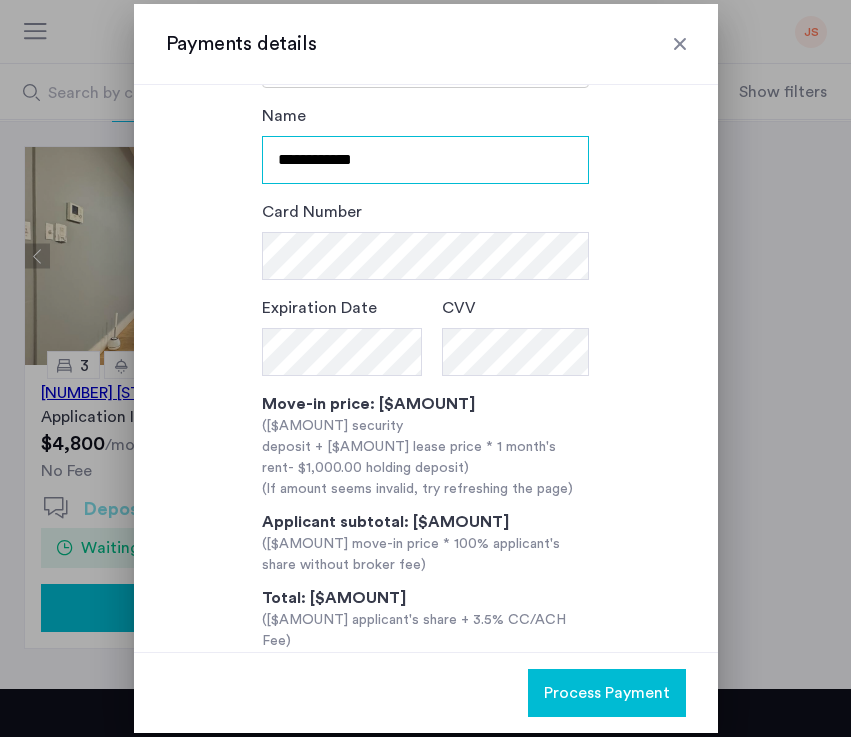 click on "**********" at bounding box center (425, 160) 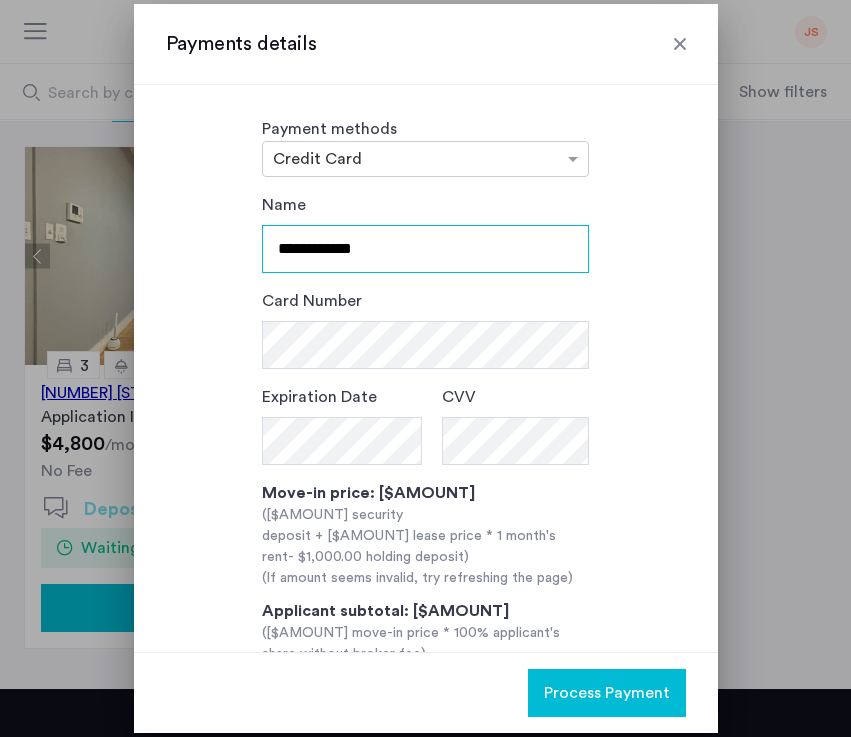 click on "**********" at bounding box center [425, 249] 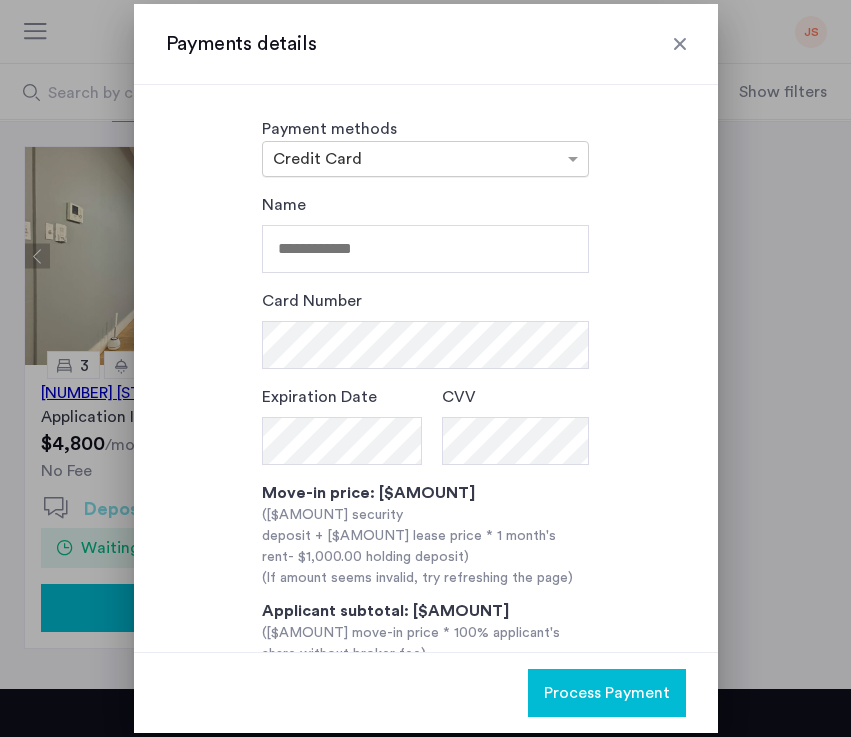 click at bounding box center [405, 161] 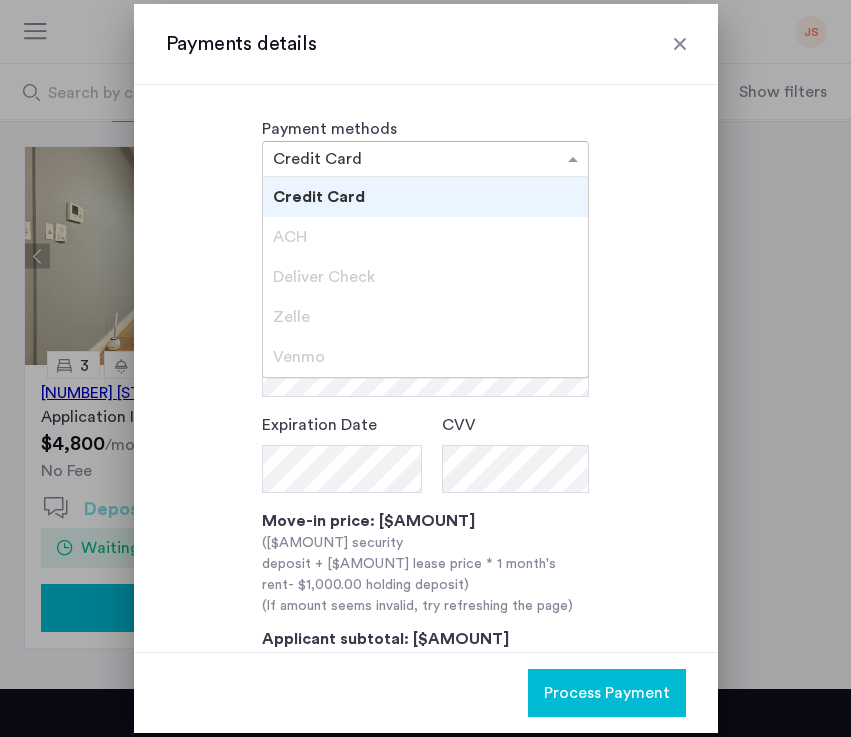 click on "Payment methods × Credit Card Credit Card ACH Deliver Check Zelle Venmo Name Name is required Card Number Expiration Date CVV Move-in price: [$AMOUNT]  ([$AMOUNT] security deposit + [$AMOUNT] lease price * 1 month's rent  - [$AMOUNT] holding deposit )   (If amount seems invalid, try refreshing the page)  Applicant subtotal: [$AMOUNT]   ([$AMOUNT] move-in price * 100% applicant's share without broker fee)  Total: [$AMOUNT]   ([$AMOUNT] applicant's share + 3.5% CC/ACH Fee)" at bounding box center [426, 368] 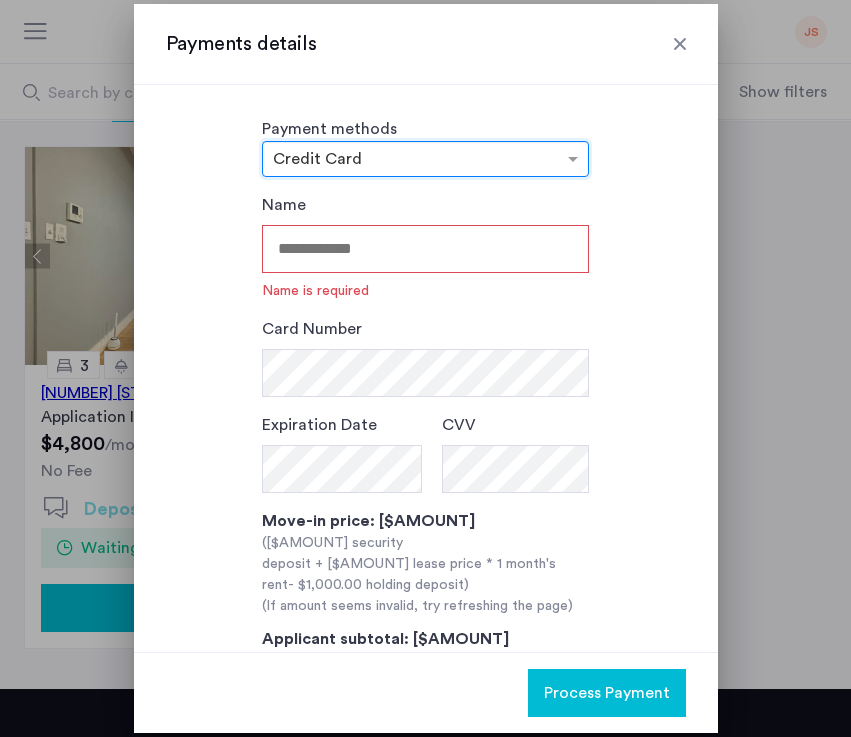click on "Payment methods × Credit Card Name Name is required Card Number Expiration Date CVV Move-in price: [$AMOUNT]  ([$AMOUNT] security deposit + [$AMOUNT] lease price * 1 month's rent  - [$AMOUNT] holding deposit )   (If amount seems invalid, try refreshing the page)  Applicant subtotal: [$AMOUNT]   ([$AMOUNT] move-in price * 100% applicant's share without broker fee)  Total: [$AMOUNT]   ([$AMOUNT] applicant's share + 3.5% CC/ACH Fee)" at bounding box center (426, 368) 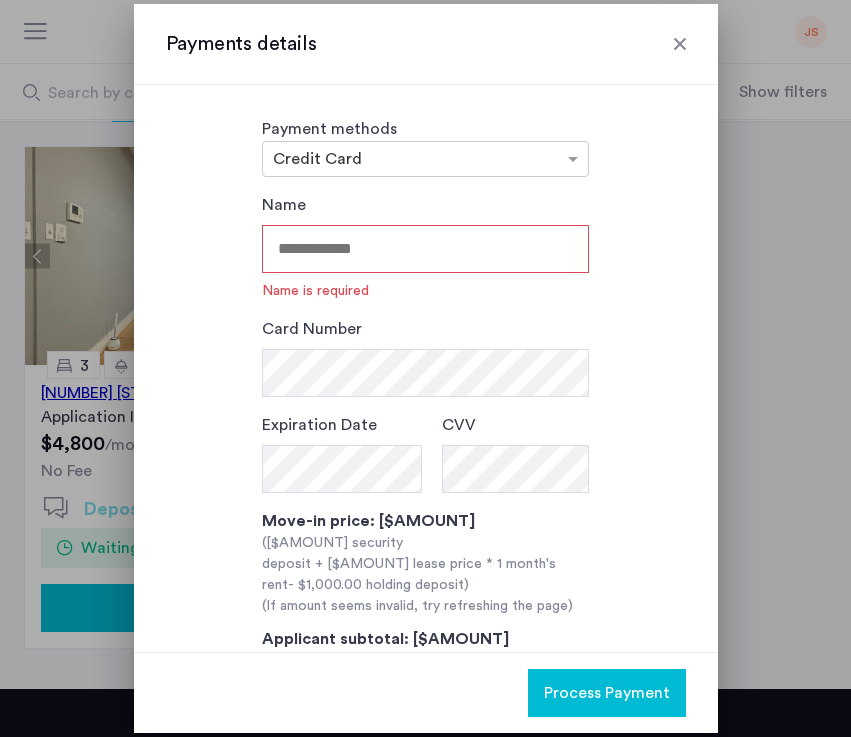 scroll, scrollTop: 117, scrollLeft: 0, axis: vertical 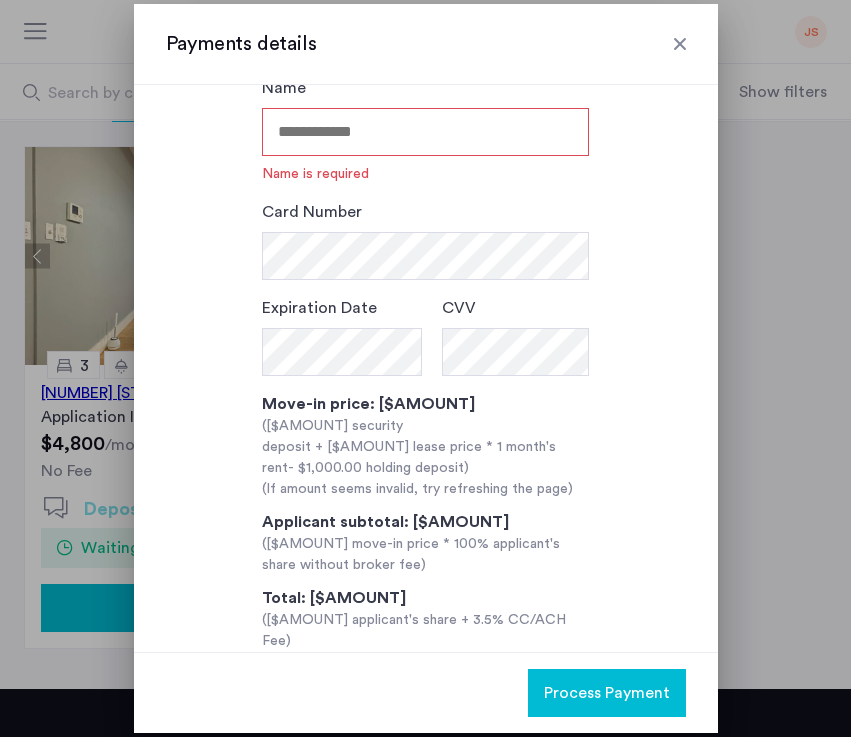 click on "Name" at bounding box center [425, 132] 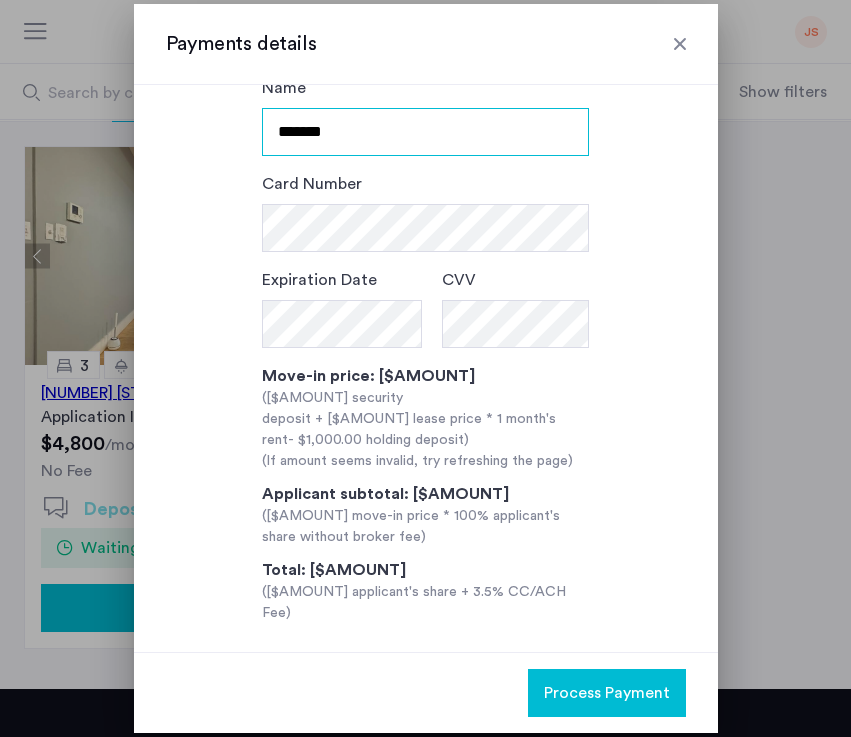 scroll, scrollTop: 89, scrollLeft: 0, axis: vertical 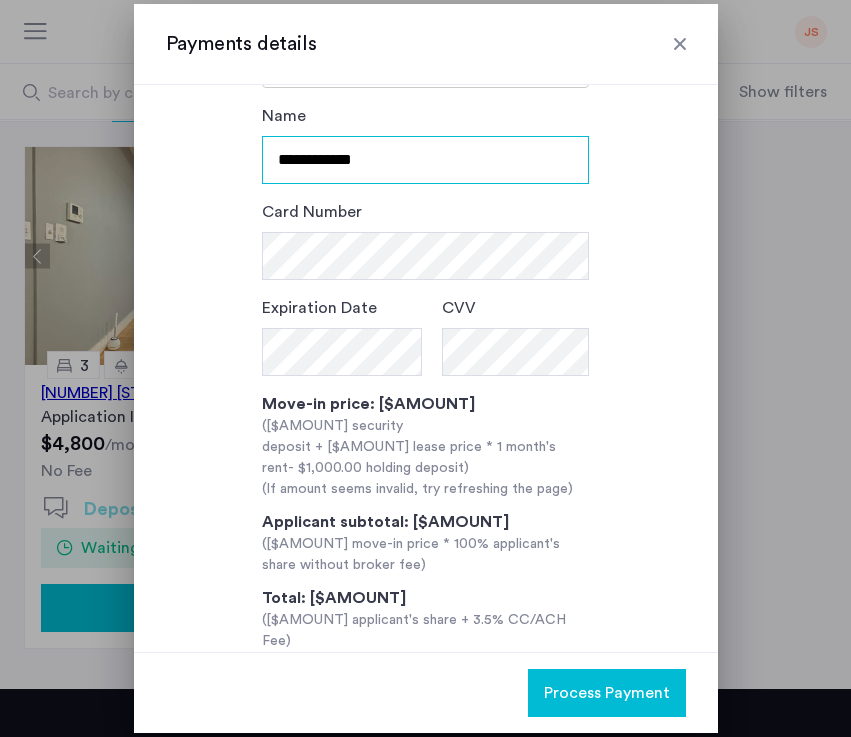 type on "**********" 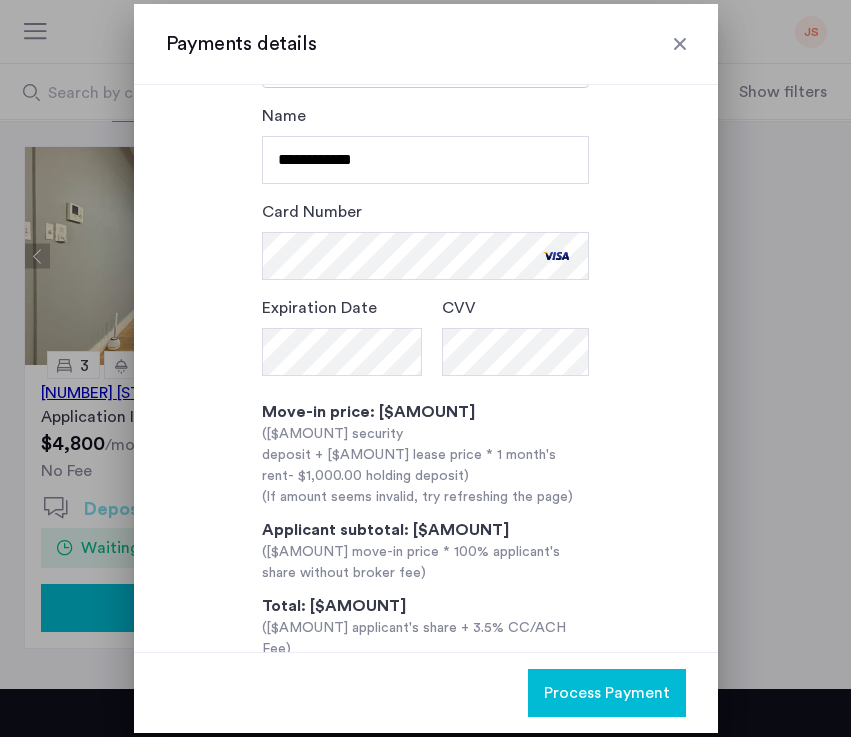 click on "**********" at bounding box center [426, 382] 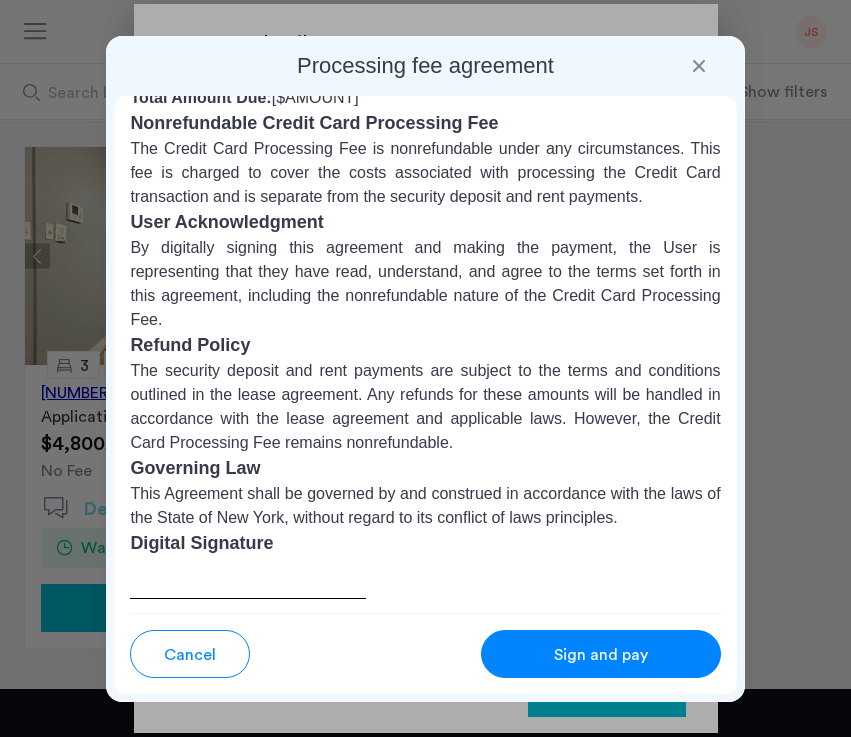 scroll, scrollTop: 347, scrollLeft: 0, axis: vertical 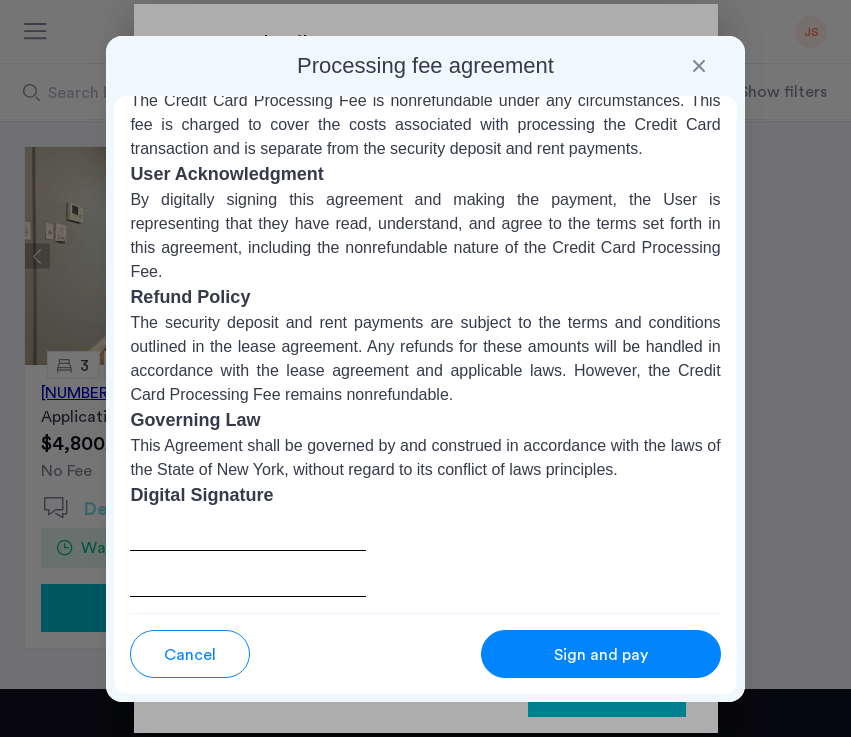 click on "Sign and pay" at bounding box center [601, 655] 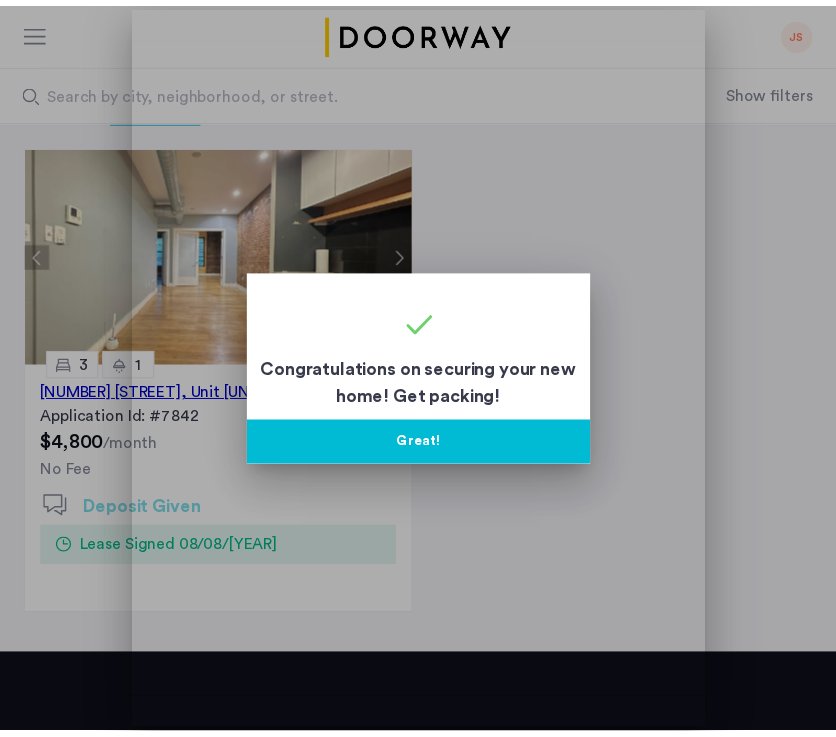 scroll, scrollTop: 159, scrollLeft: 0, axis: vertical 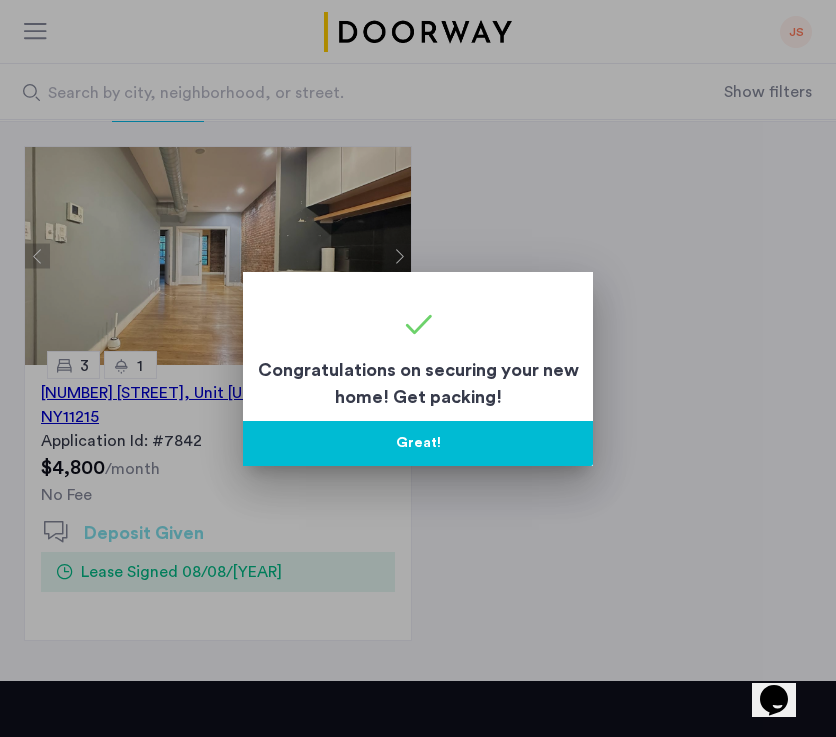 click on "Great!" at bounding box center (418, 443) 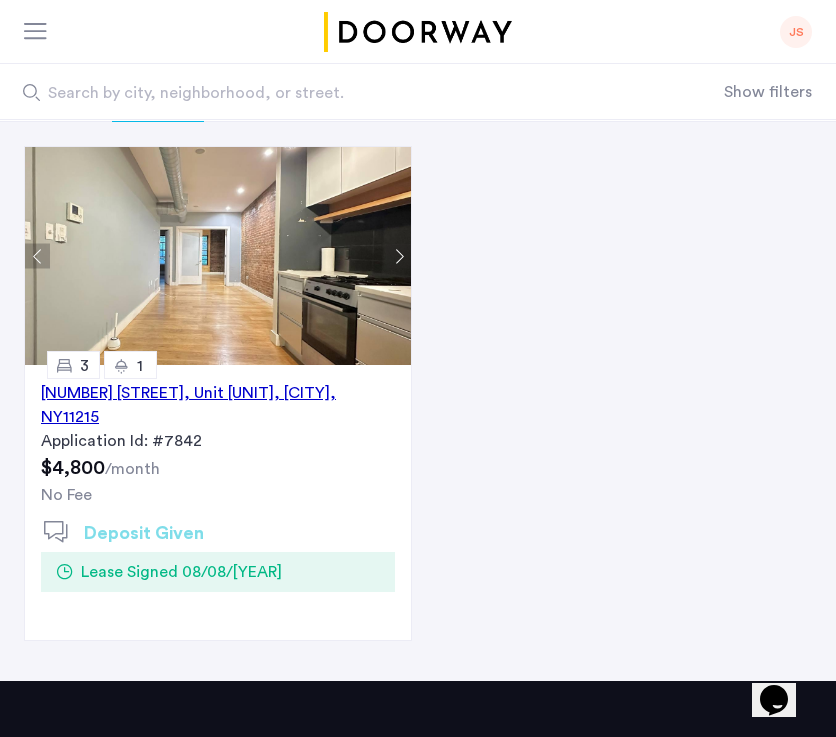 click 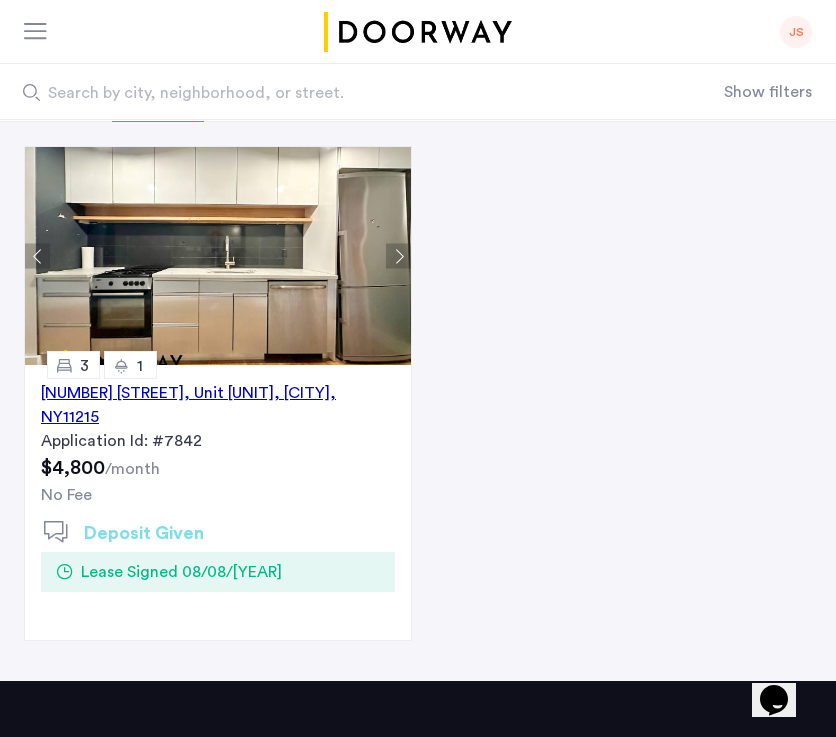 click 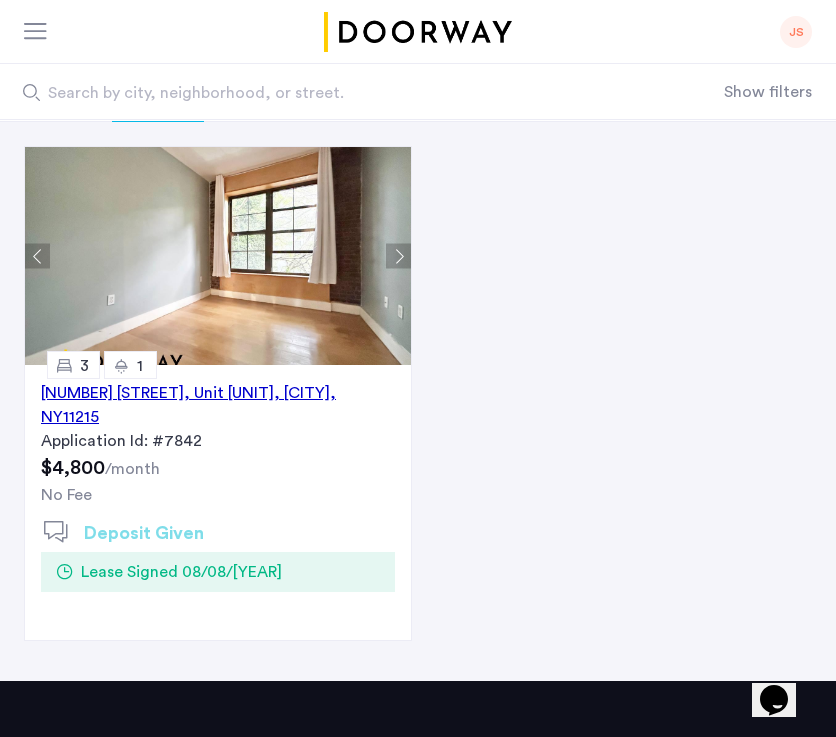 click 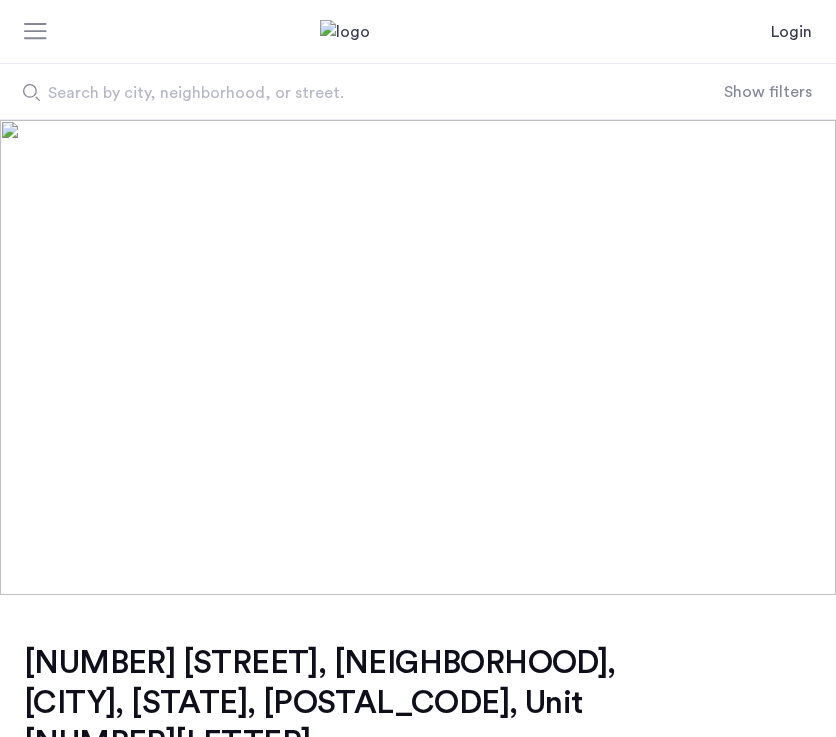 scroll, scrollTop: 0, scrollLeft: 0, axis: both 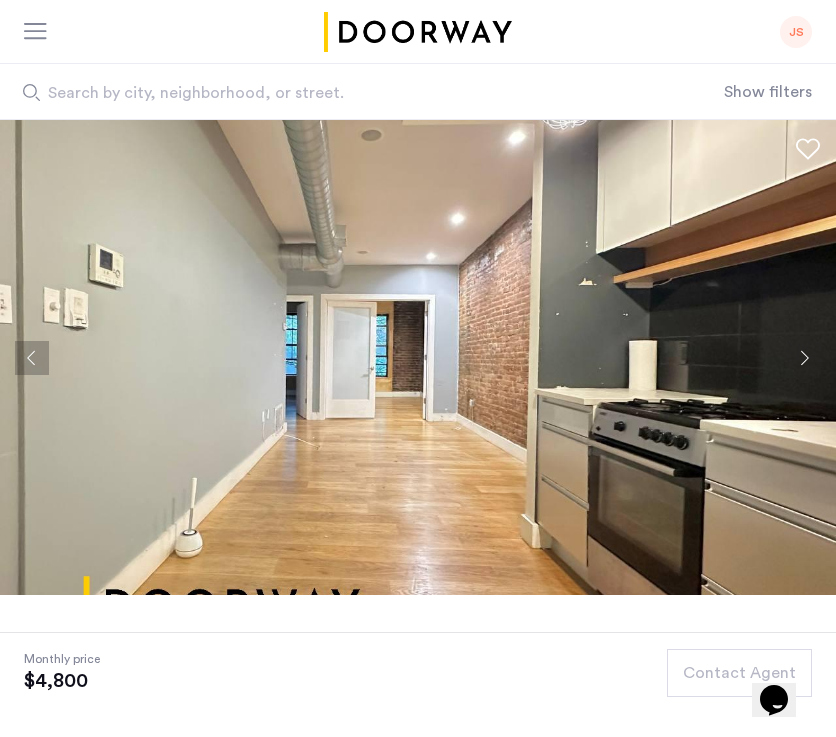 click 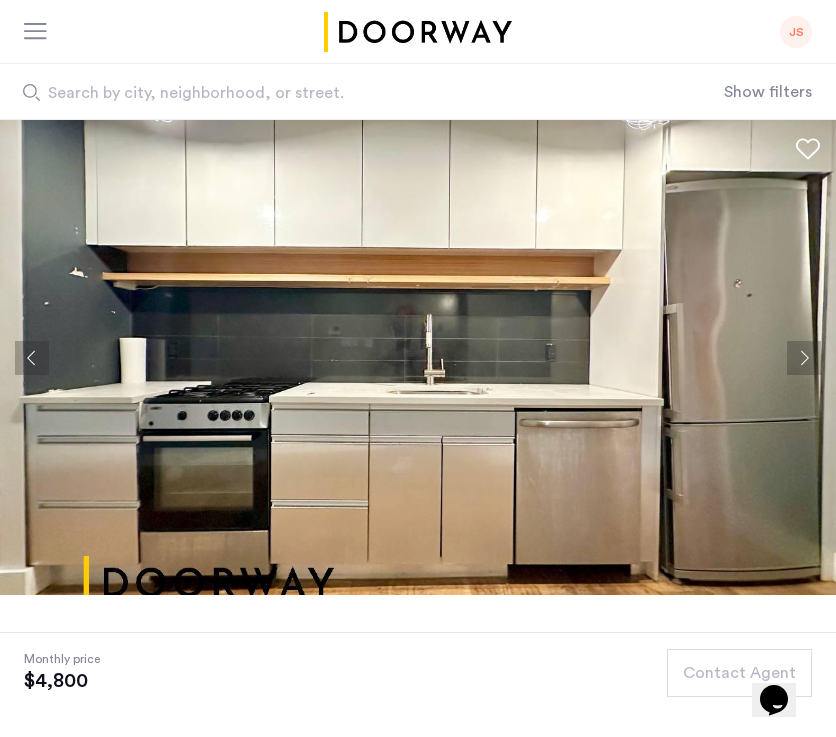 click 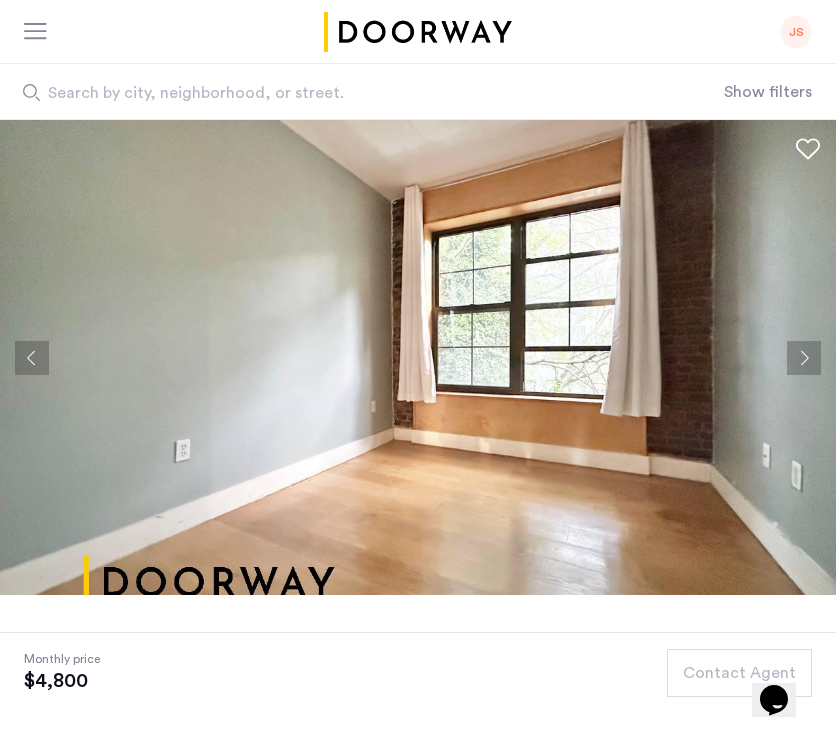 click 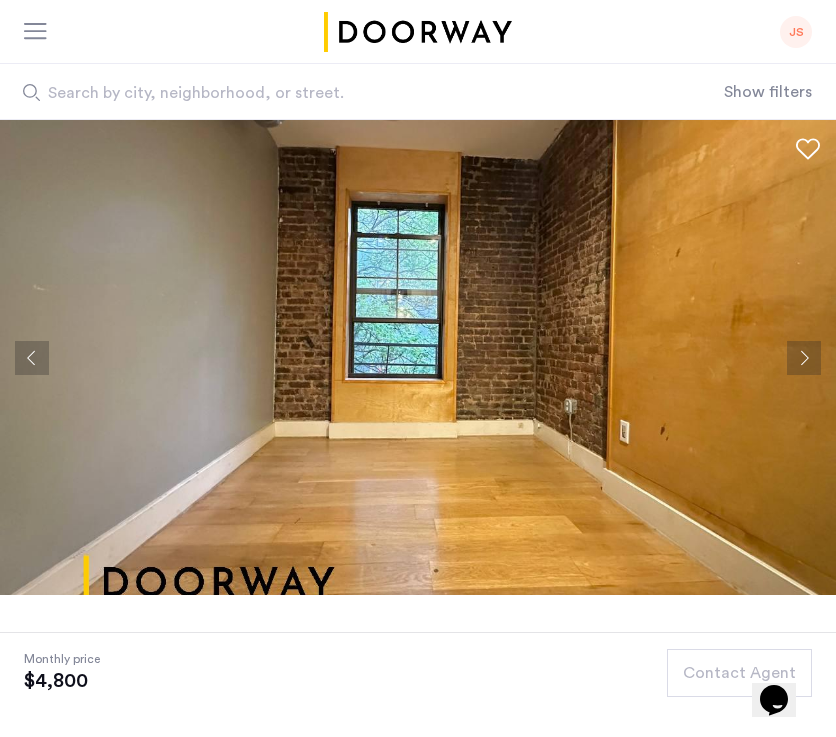 click 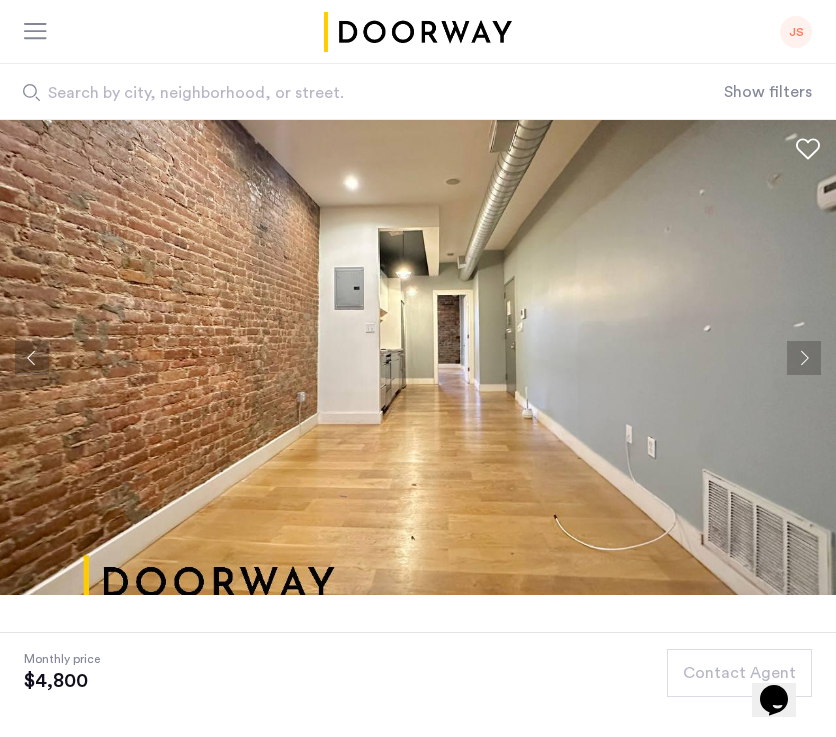 click 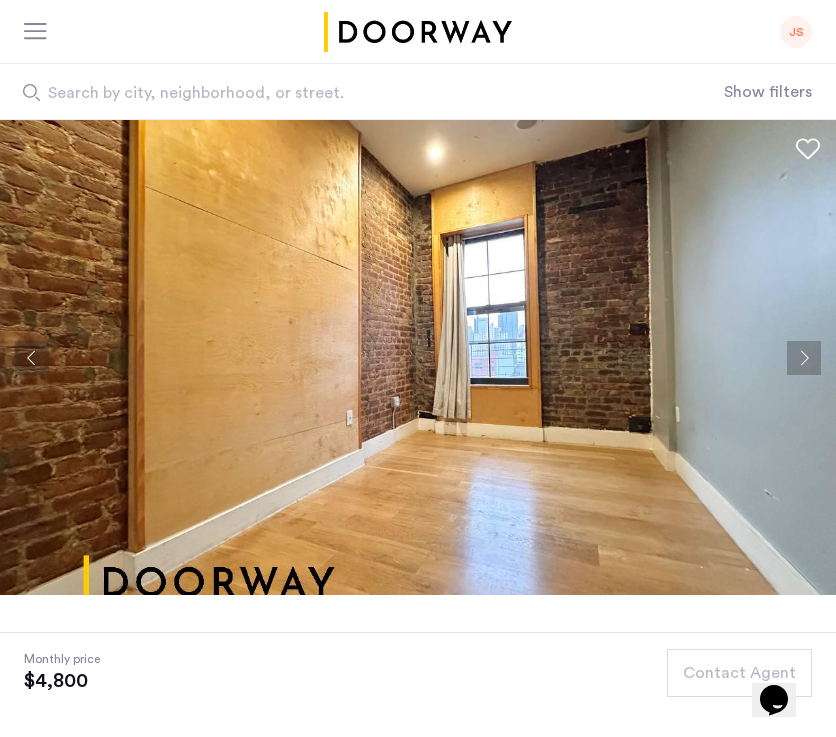 click 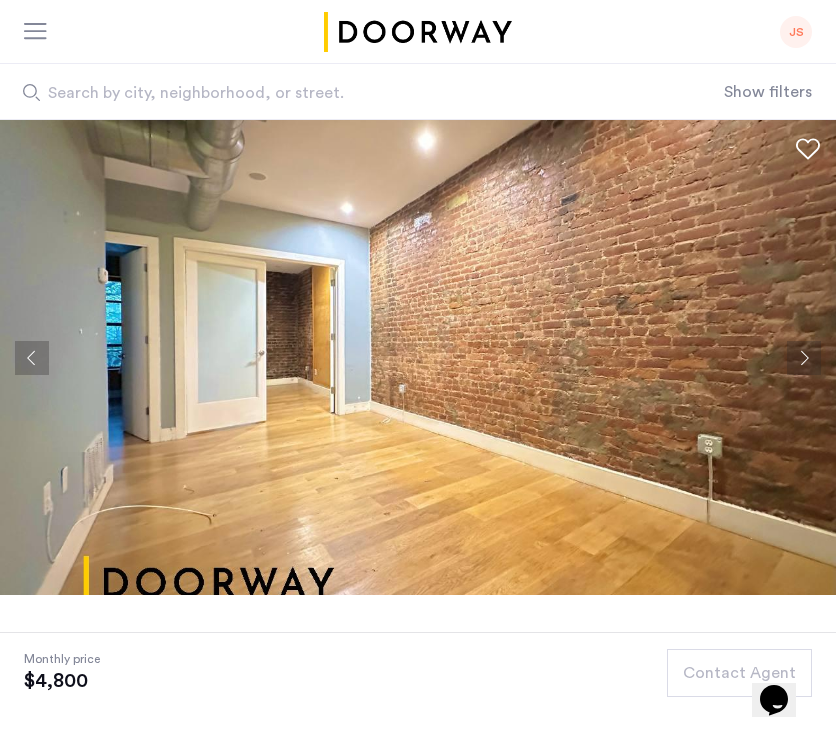 click 